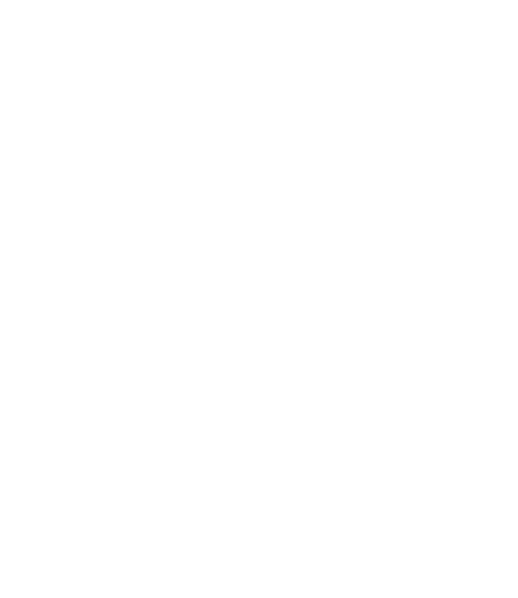 scroll, scrollTop: 0, scrollLeft: 0, axis: both 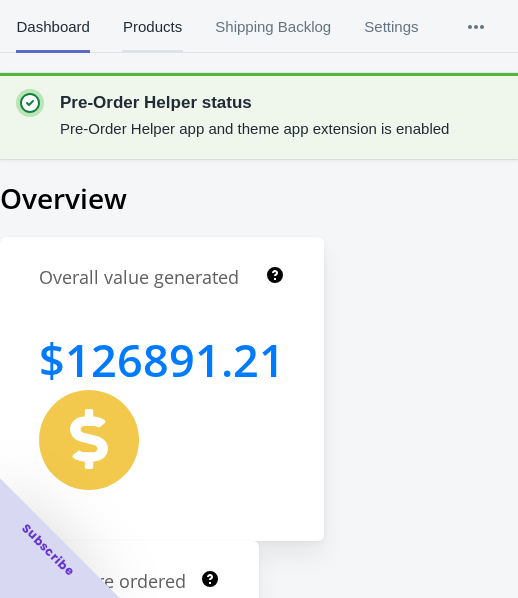 click on "Products" at bounding box center (152, 27) 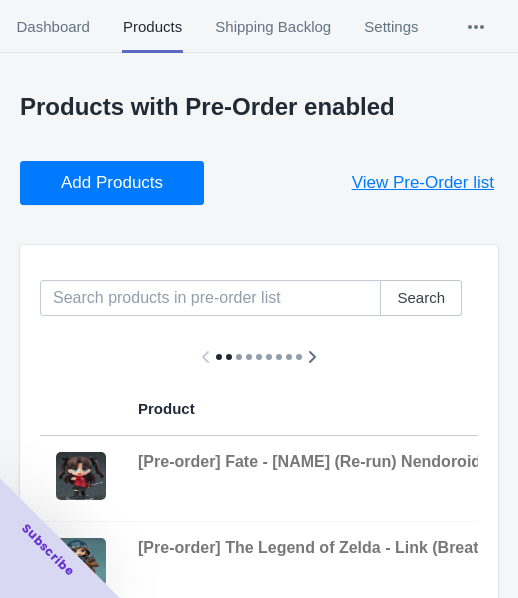 click on "Add Products" at bounding box center (112, 183) 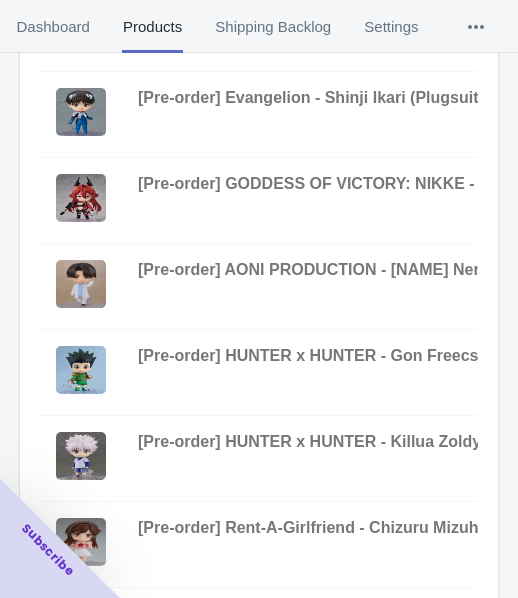 scroll, scrollTop: 823, scrollLeft: 0, axis: vertical 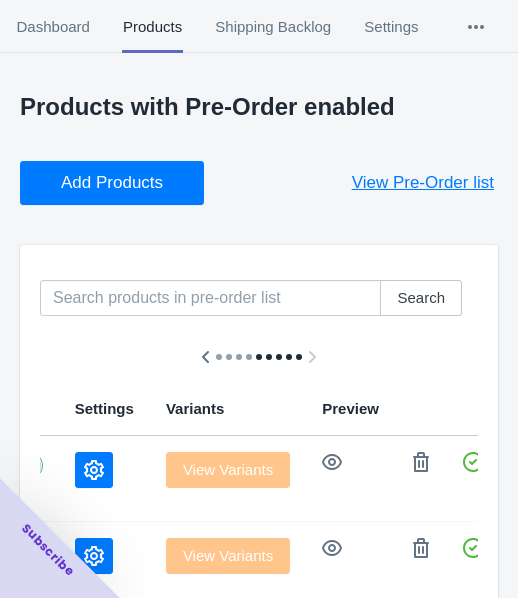 click at bounding box center [94, 470] 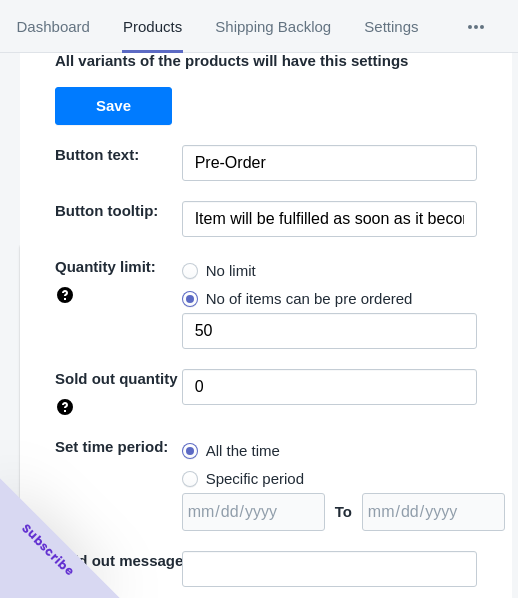 scroll, scrollTop: 200, scrollLeft: 0, axis: vertical 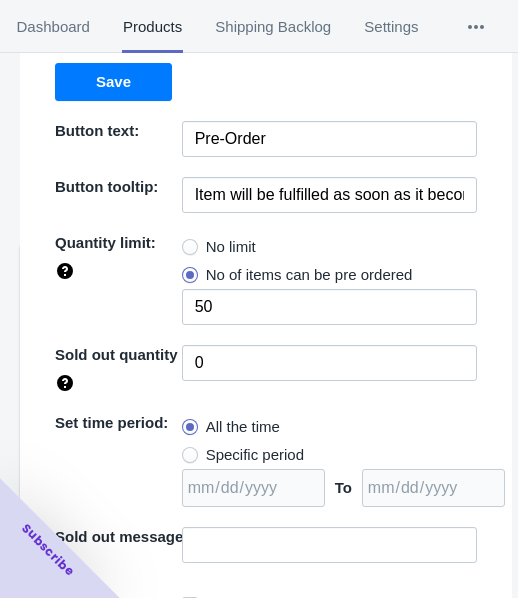 click on "No limit" at bounding box center [219, 247] 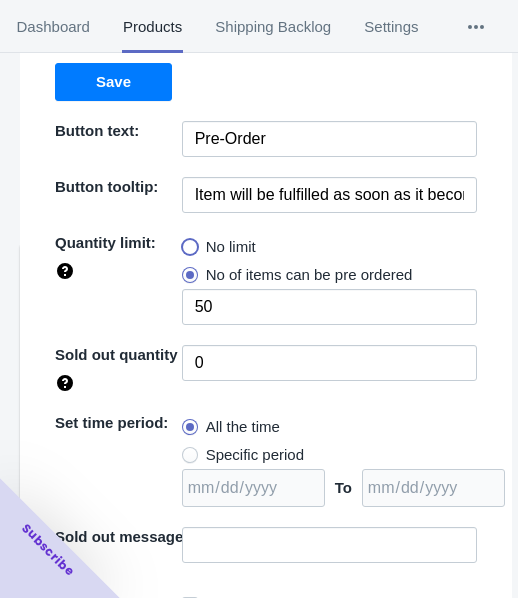 radio on "true" 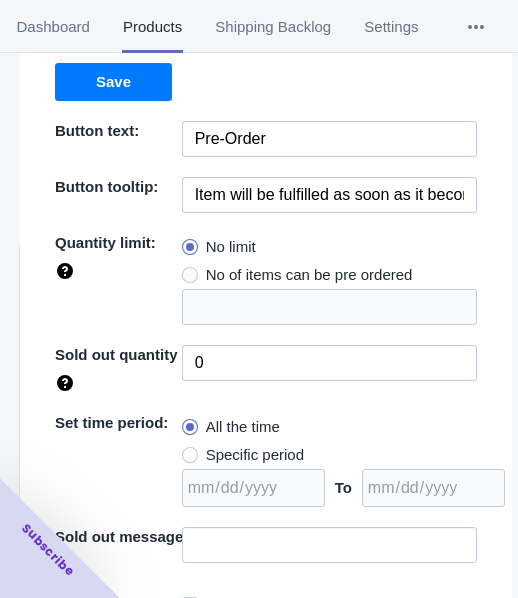 drag, startPoint x: 260, startPoint y: 477, endPoint x: 372, endPoint y: 338, distance: 178.5077 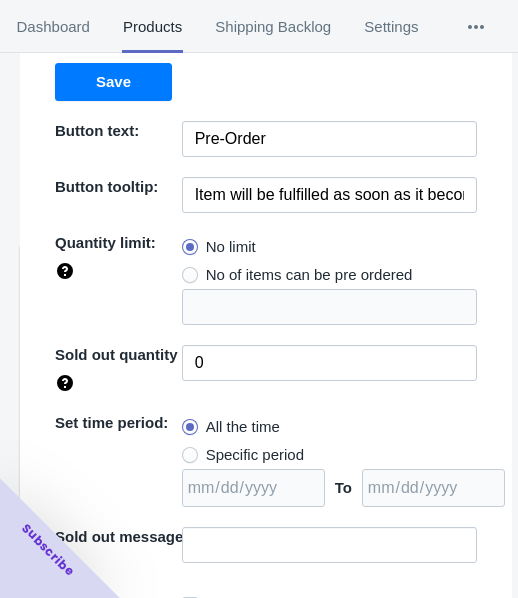 click on "Specific period" at bounding box center [255, 455] 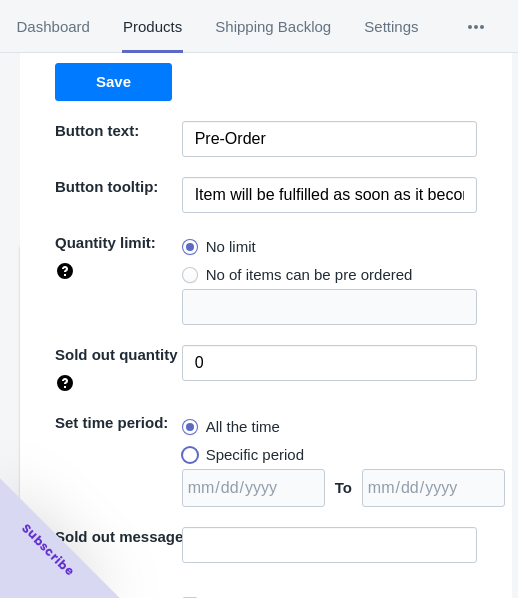 radio on "true" 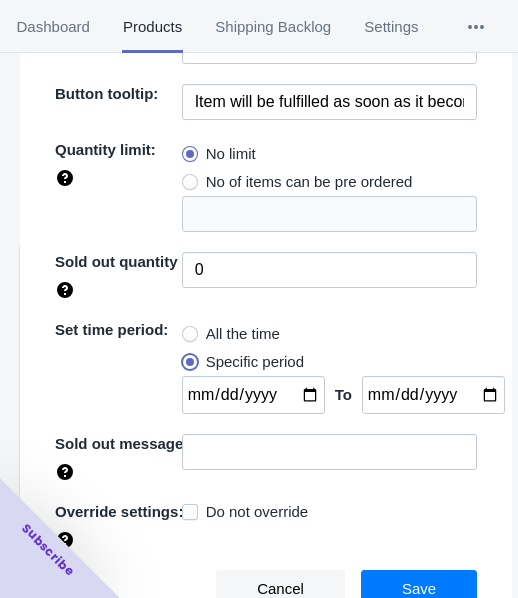 scroll, scrollTop: 318, scrollLeft: 0, axis: vertical 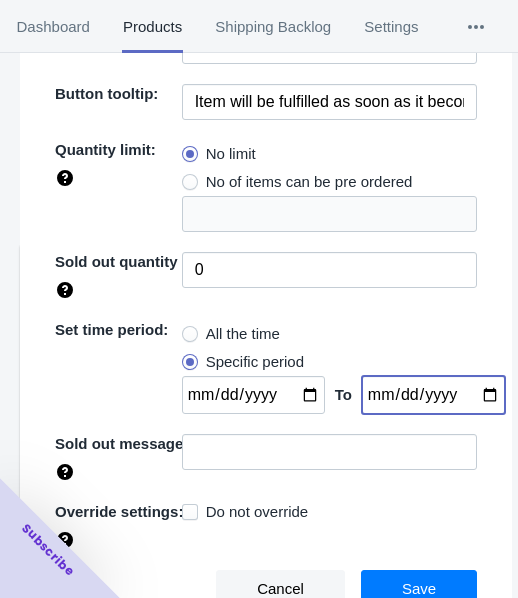 click at bounding box center [433, 395] 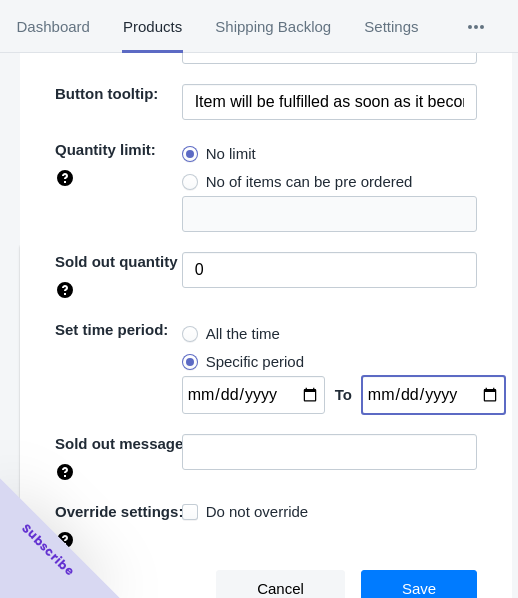 type on "[DATE]" 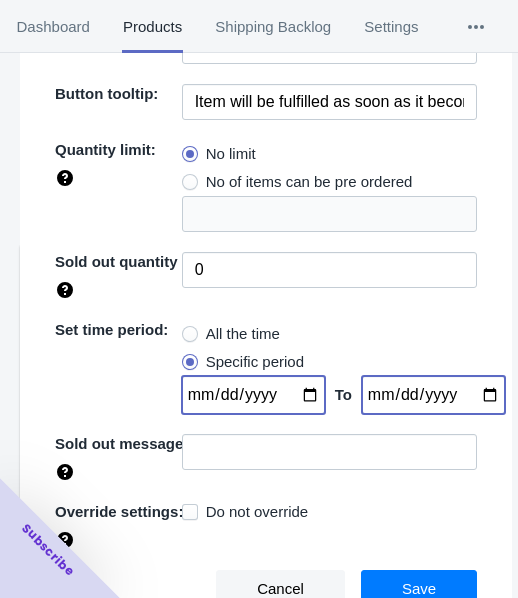 click at bounding box center [253, 395] 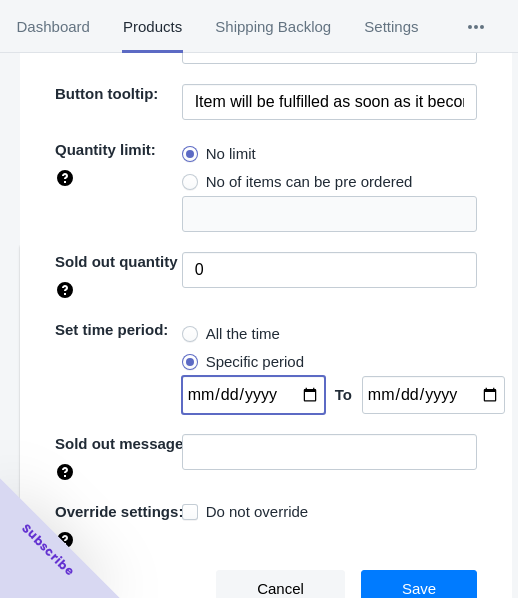 type on "[DATE]" 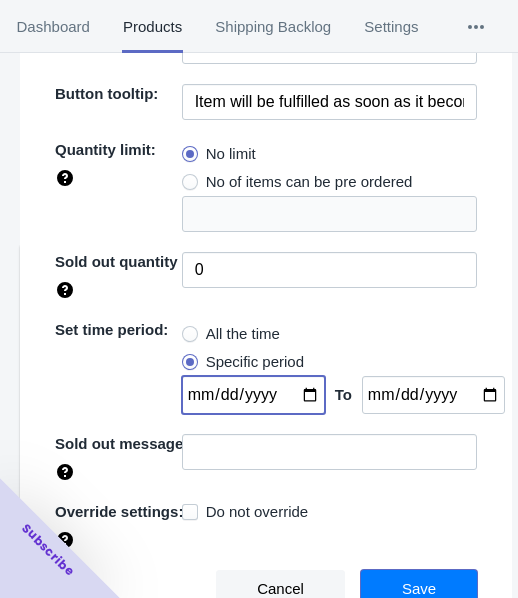 click on "Save" at bounding box center (419, 589) 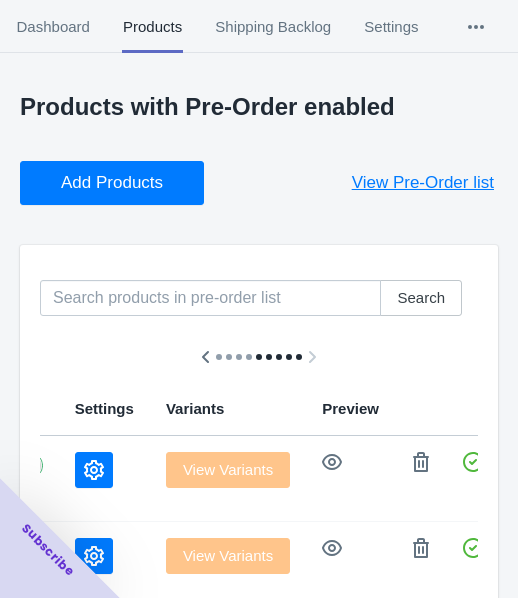 click on "Add Products" at bounding box center (112, 183) 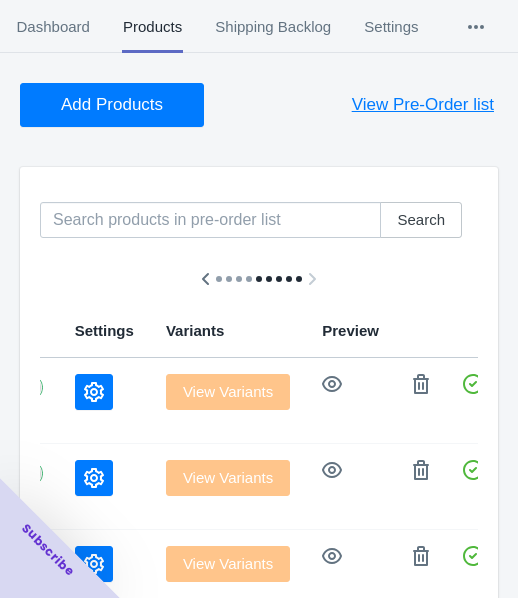 scroll, scrollTop: 100, scrollLeft: 0, axis: vertical 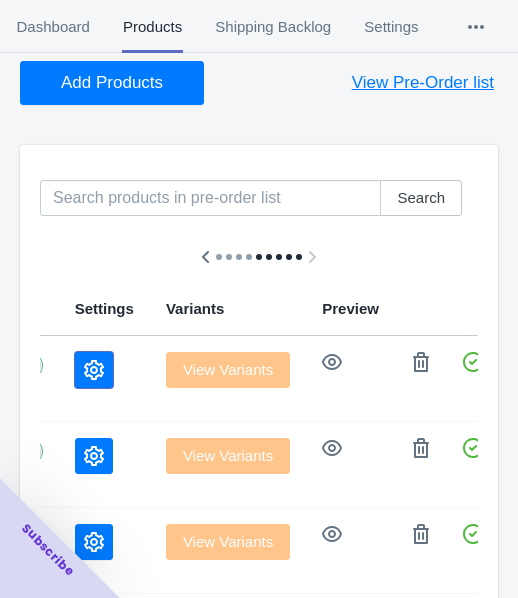 click at bounding box center (94, 370) 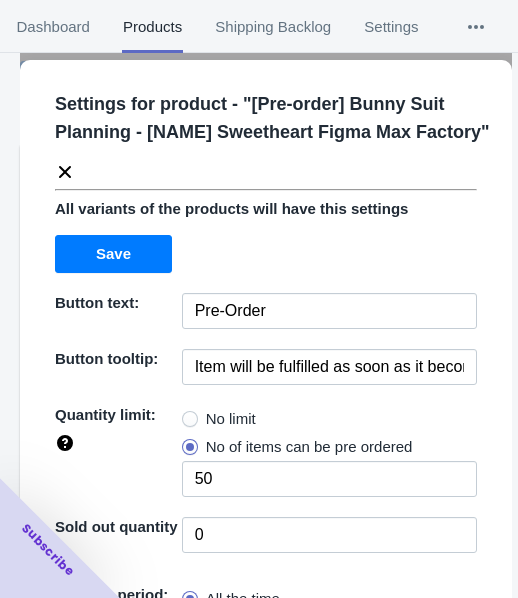 drag, startPoint x: 239, startPoint y: 442, endPoint x: 317, endPoint y: 320, distance: 144.80331 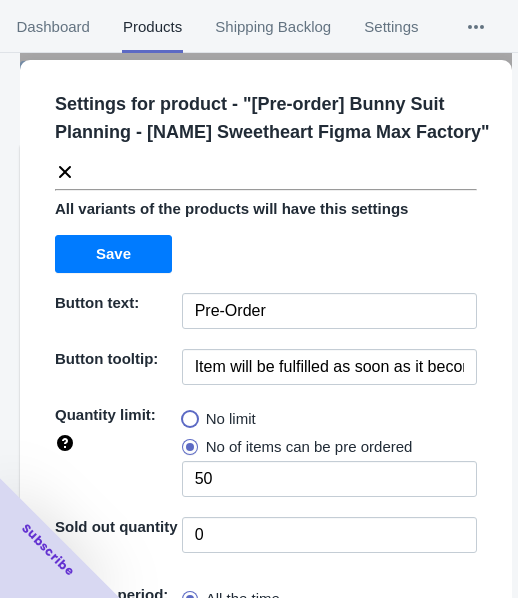 click on "No limit" at bounding box center (187, 414) 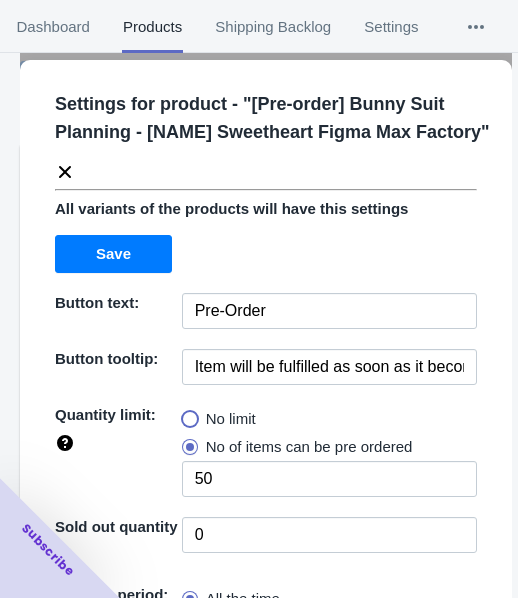 radio on "true" 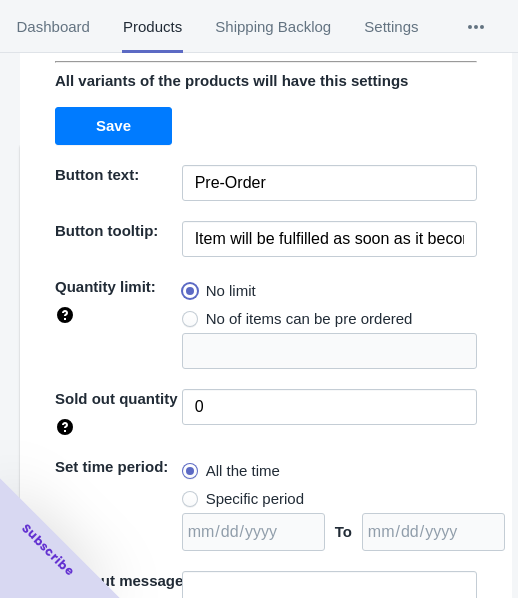 scroll, scrollTop: 290, scrollLeft: 0, axis: vertical 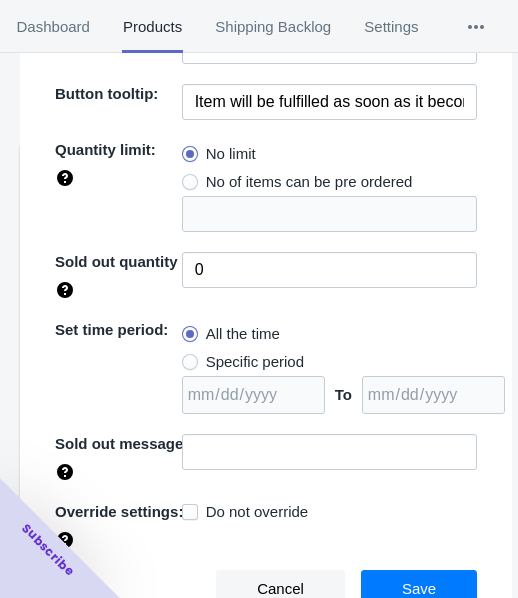 click on "Specific period" at bounding box center [255, 362] 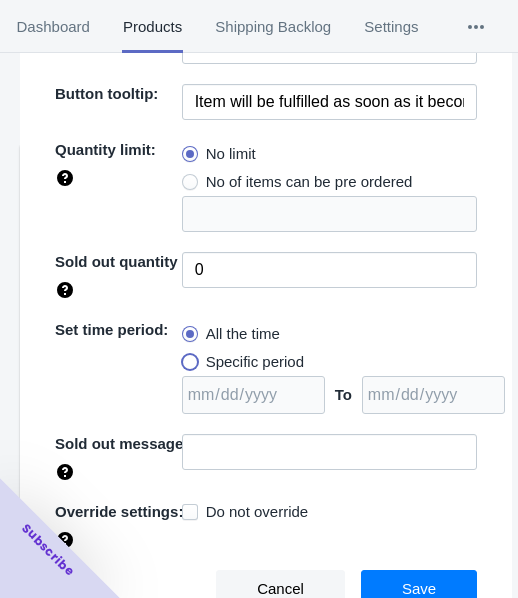 radio on "true" 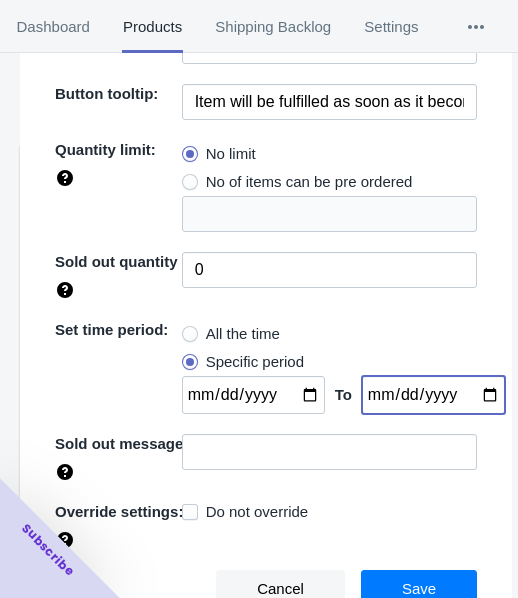 click on "[DATE]" at bounding box center (433, 395) 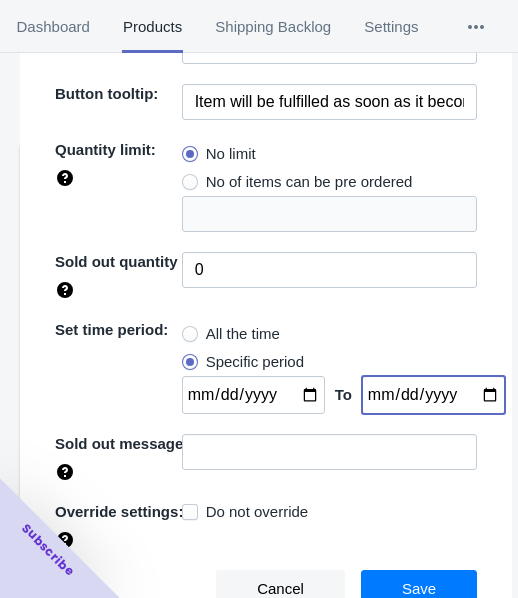 click on "[DATE]" at bounding box center [433, 395] 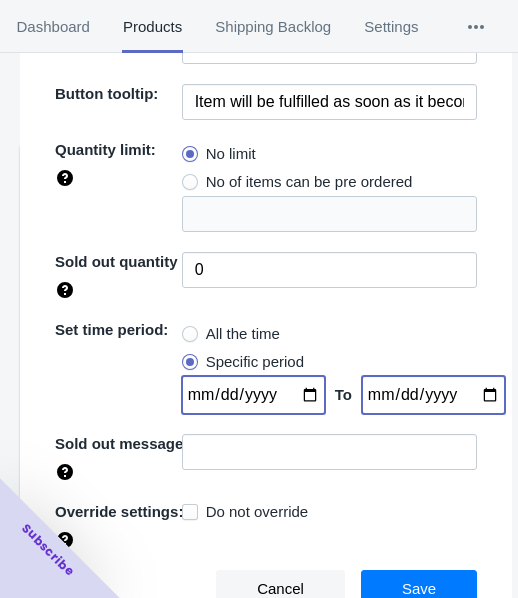 click on "[DATE]" at bounding box center [253, 395] 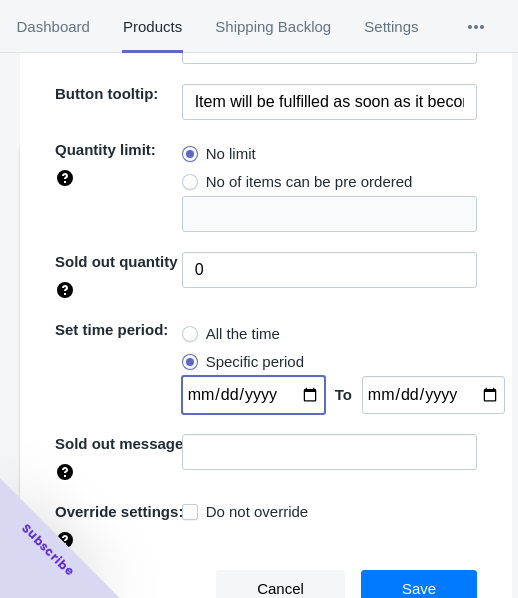 type on "[DATE]" 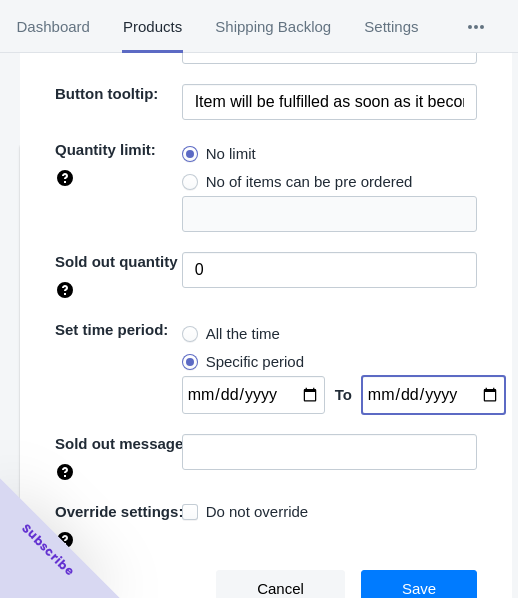 click on "[DATE]" at bounding box center (433, 395) 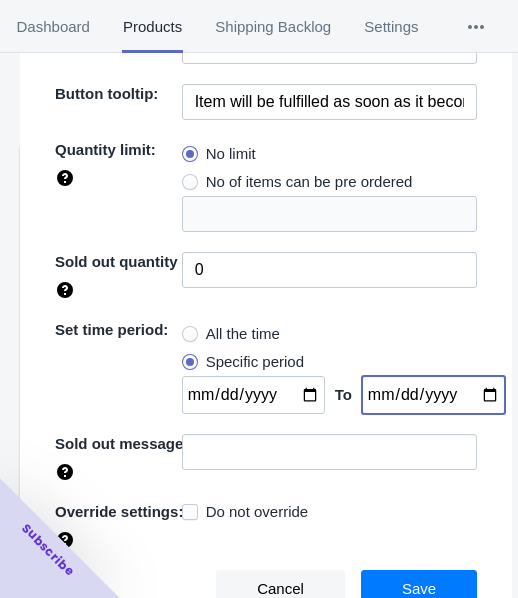 type on "[DATE]" 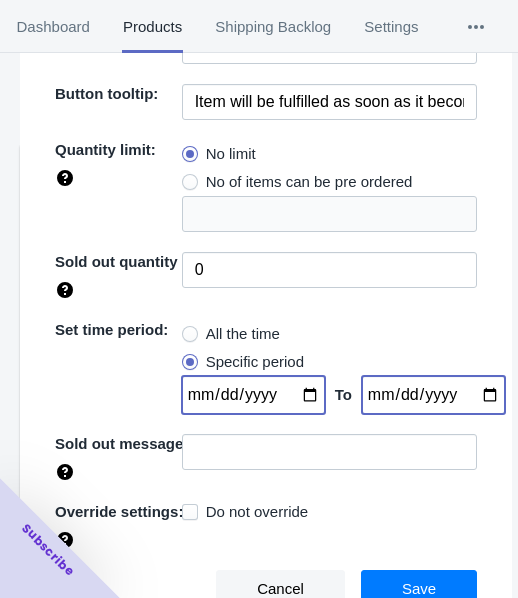 click on "[DATE]" at bounding box center [253, 395] 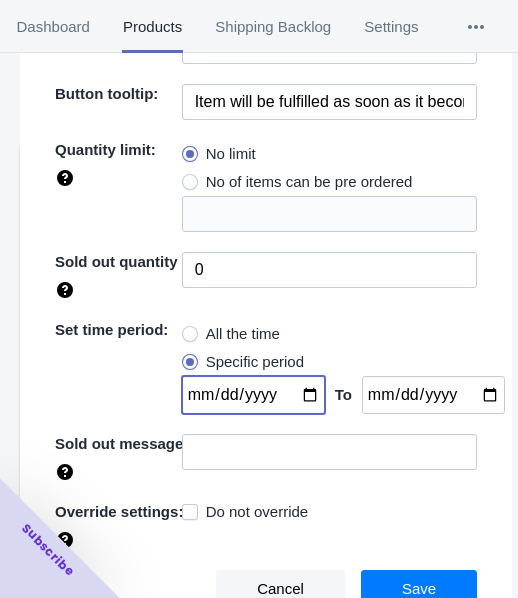 click on "[DATE]" at bounding box center [253, 395] 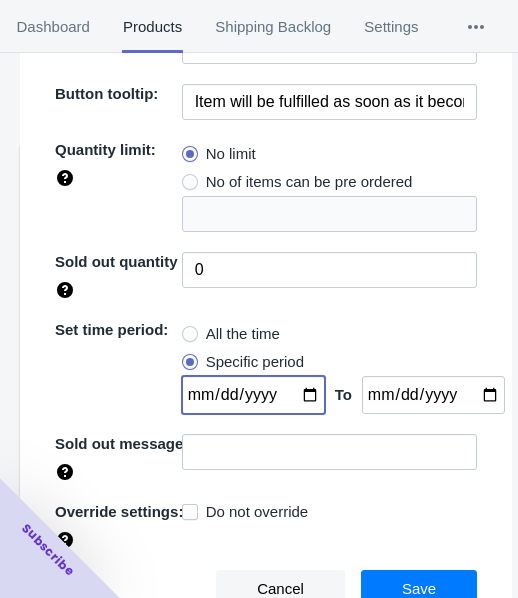 type on "[DATE]" 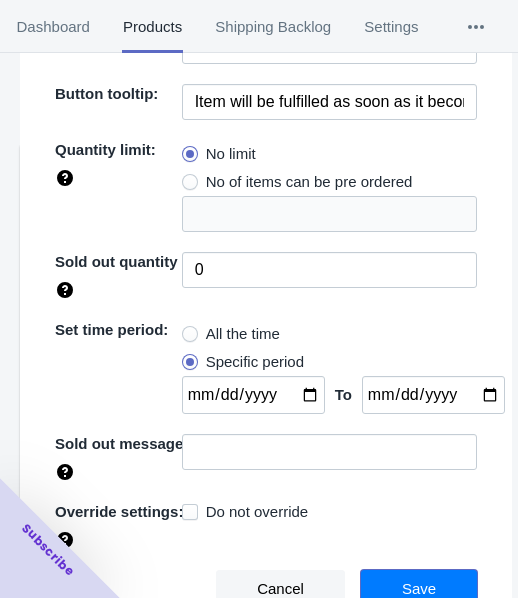 click on "Save" at bounding box center (419, 589) 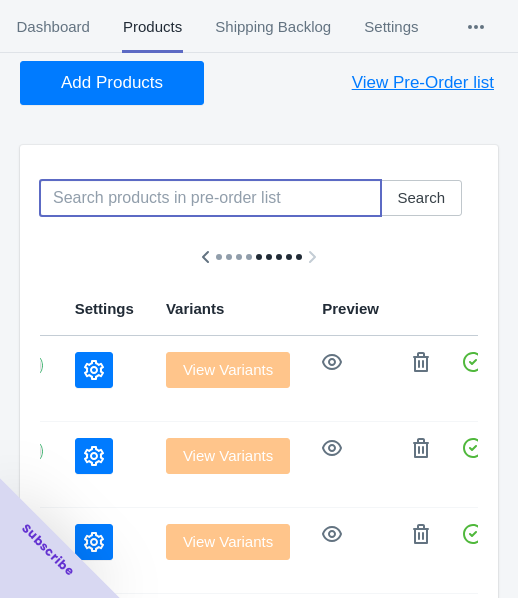click at bounding box center [210, 198] 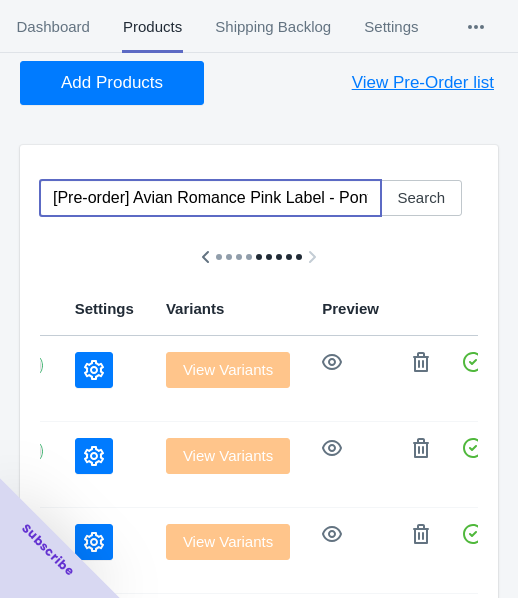 scroll, scrollTop: 0, scrollLeft: 292, axis: horizontal 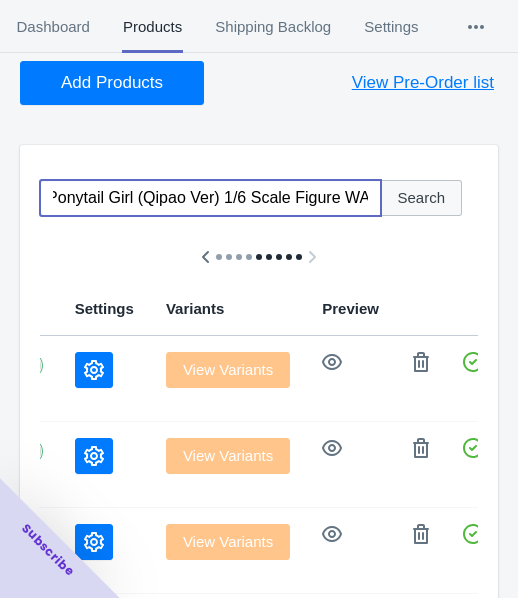 type on "[Pre-order] Avian Romance Pink Label - Ponytail Girl (Qipao Ver) 1/6 Scale Figure WAVE" 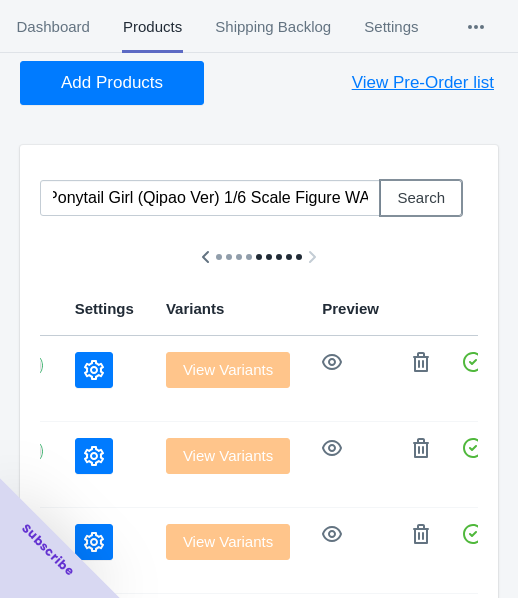drag, startPoint x: 446, startPoint y: 197, endPoint x: 429, endPoint y: 185, distance: 20.808653 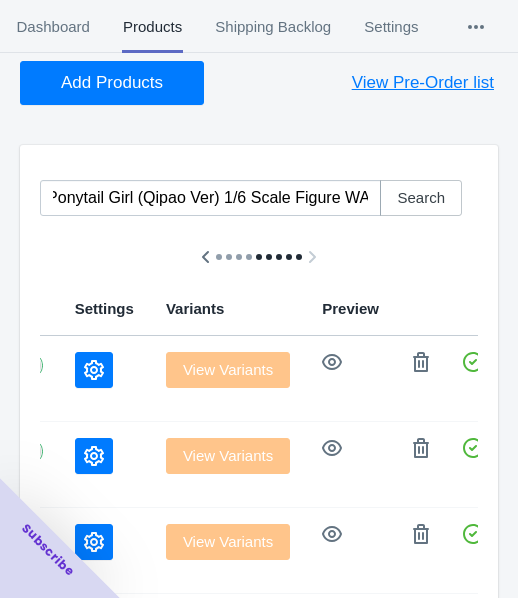 click on "Search" at bounding box center (421, 198) 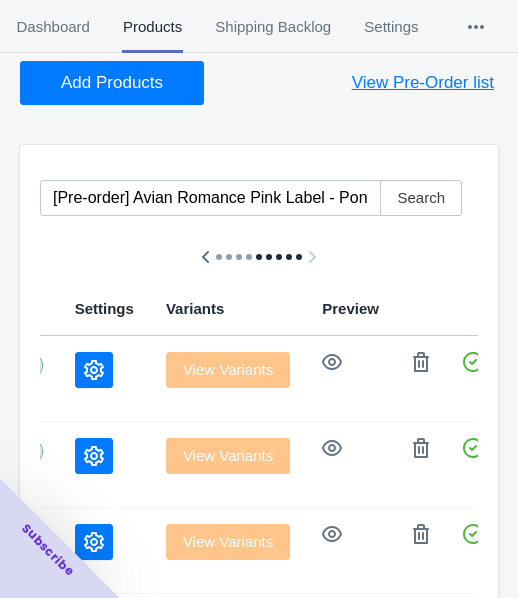 click at bounding box center (104, 370) 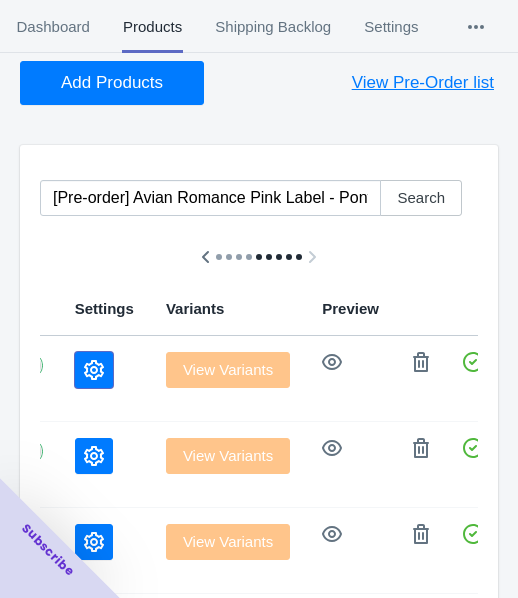 click at bounding box center (94, 370) 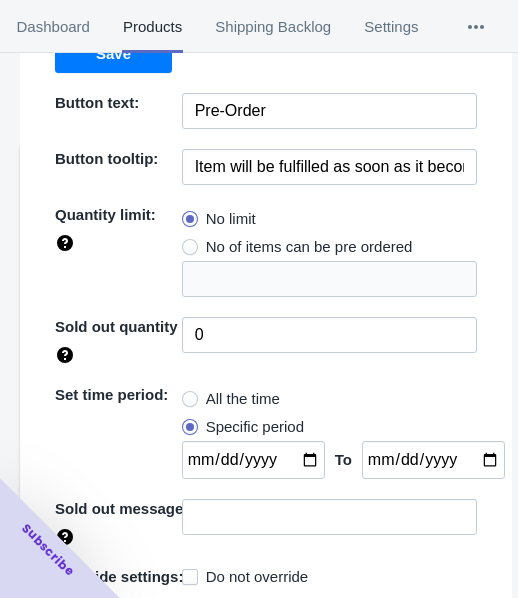 click on "No of items can be pre ordered" at bounding box center [309, 247] 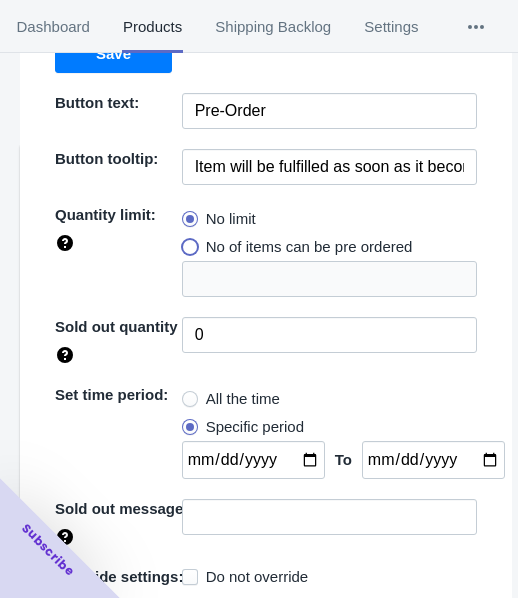 click on "No of items can be pre ordered" at bounding box center [187, 242] 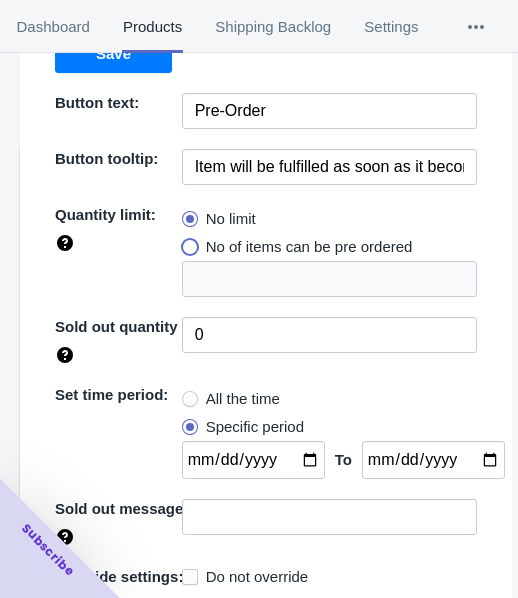 radio on "true" 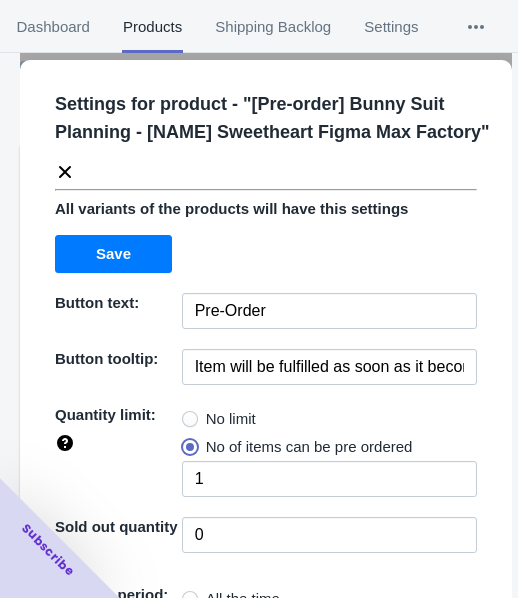 scroll, scrollTop: 290, scrollLeft: 0, axis: vertical 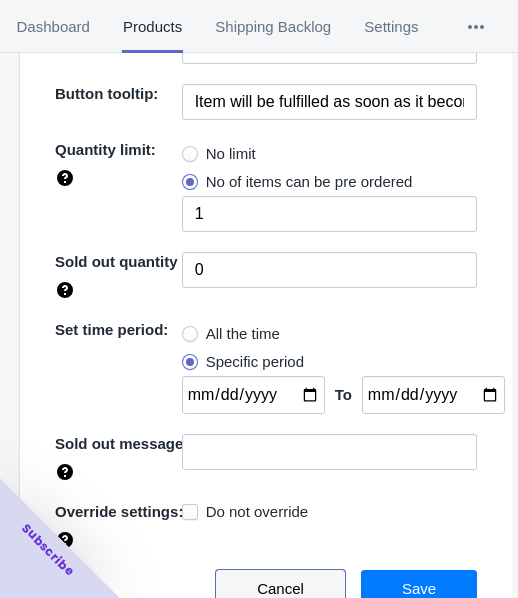 click on "Cancel" at bounding box center [280, 589] 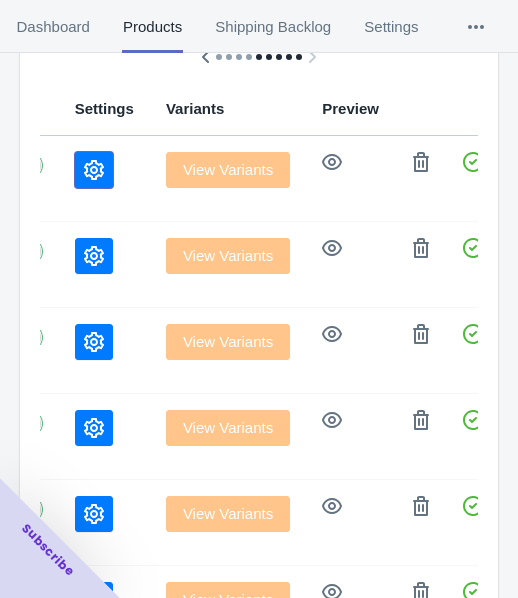 click at bounding box center [94, 170] 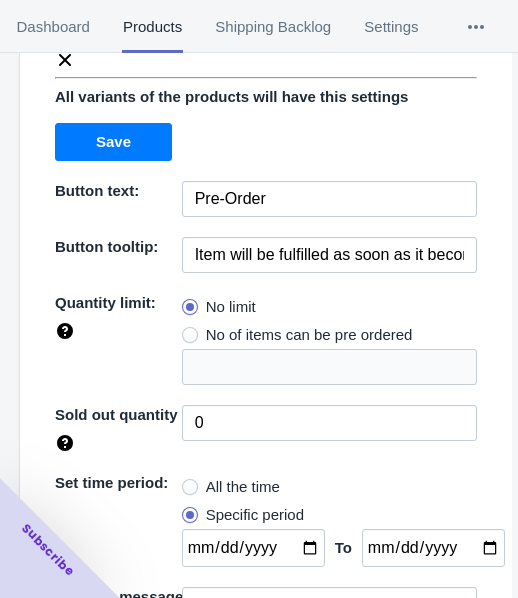 scroll, scrollTop: 290, scrollLeft: 0, axis: vertical 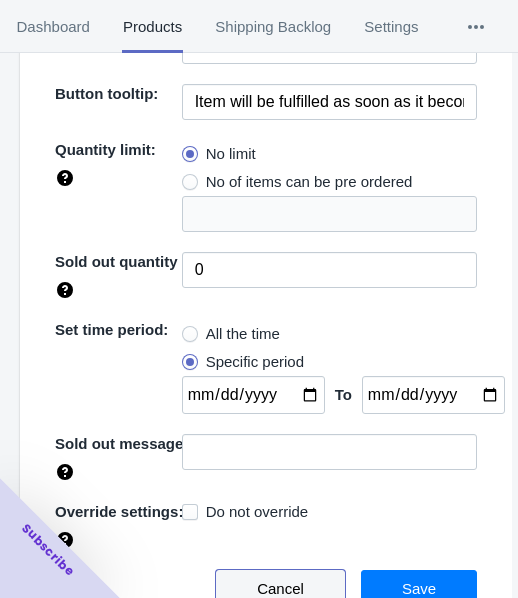 click on "Cancel" at bounding box center (280, 589) 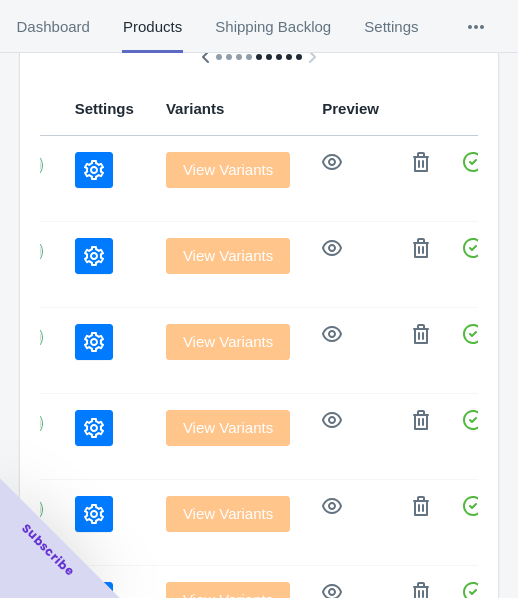scroll, scrollTop: 0, scrollLeft: 0, axis: both 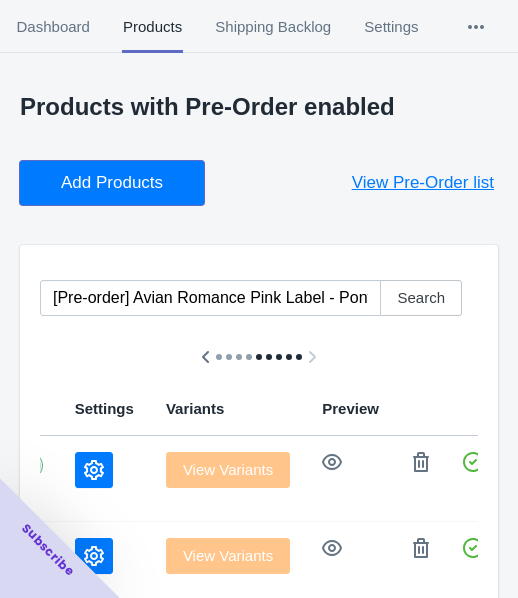 click on "Add Products" at bounding box center [112, 183] 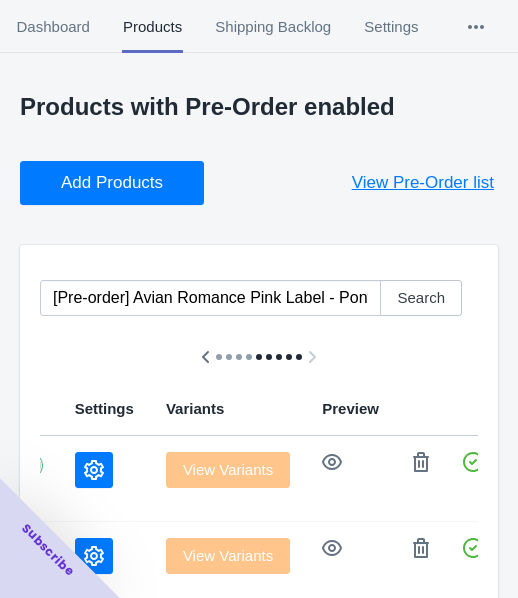 click at bounding box center (94, 470) 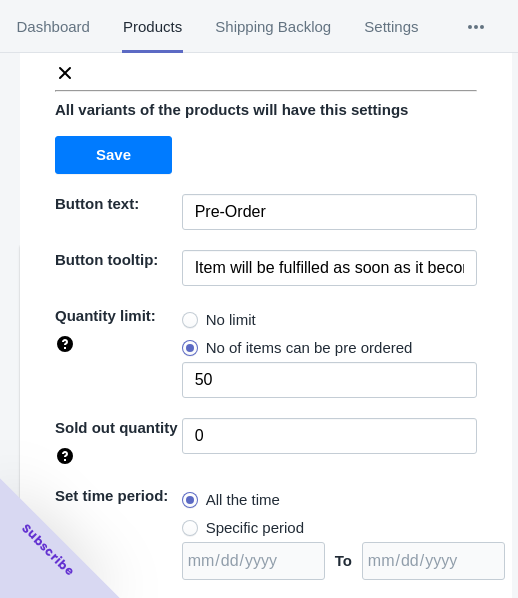 scroll, scrollTop: 290, scrollLeft: 0, axis: vertical 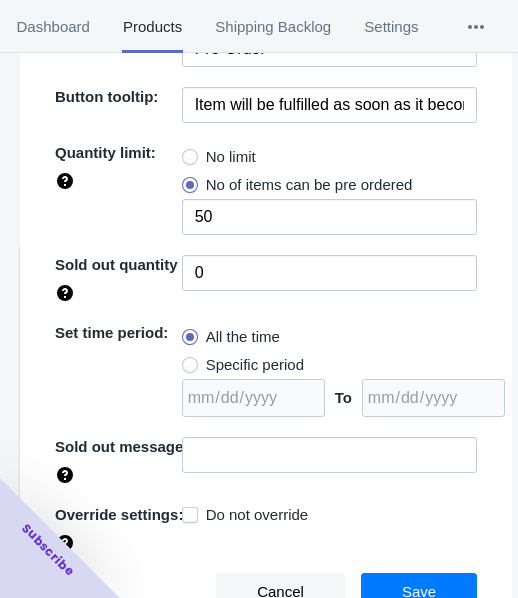click on "No limit" at bounding box center [231, 157] 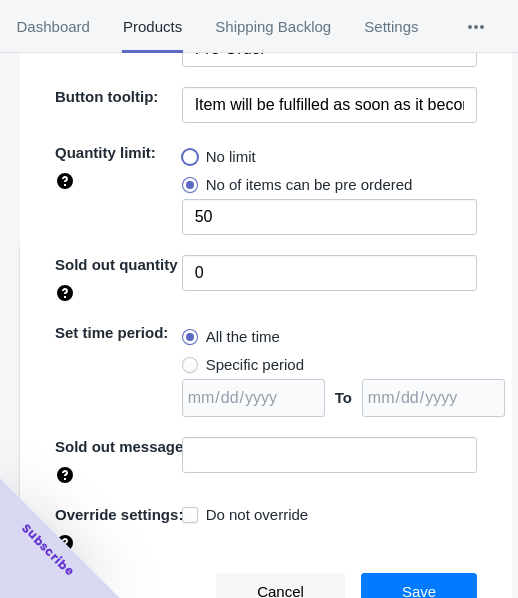 click on "No limit" at bounding box center [187, 152] 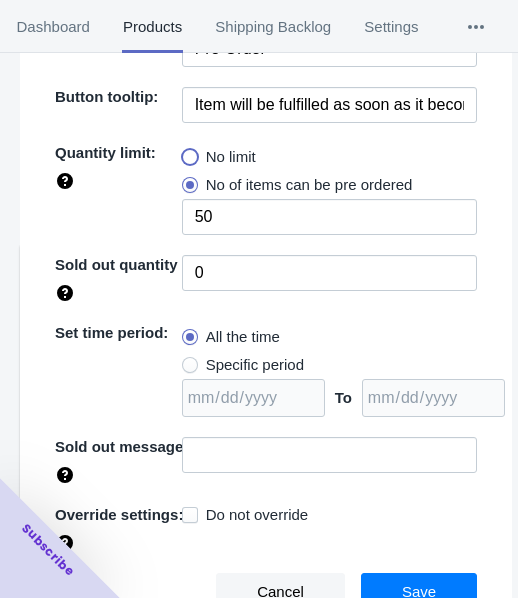 radio on "true" 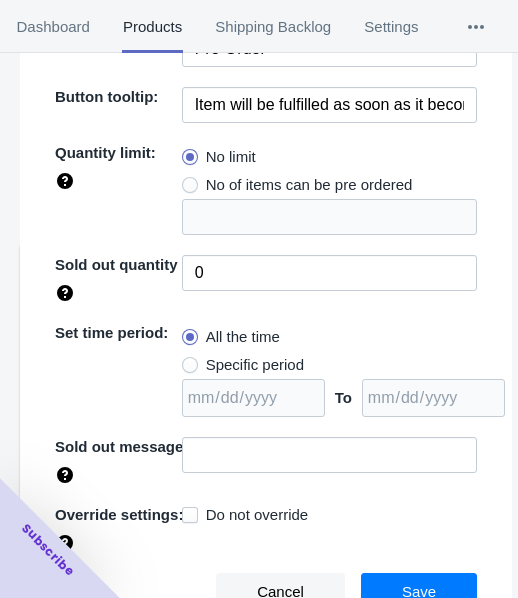 click on "Specific period" at bounding box center [255, 365] 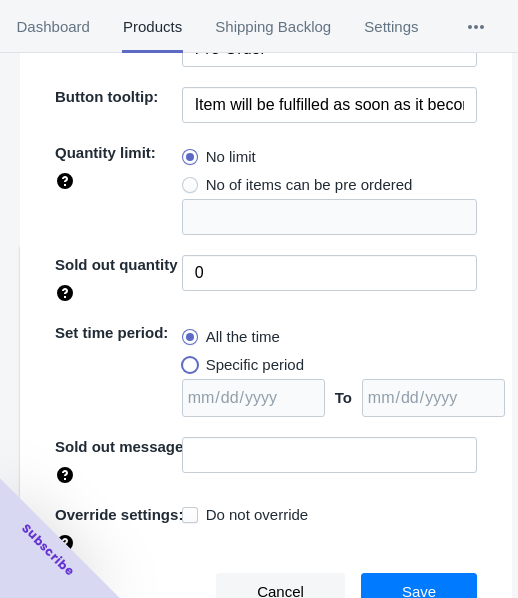 click on "Specific period" at bounding box center (187, 360) 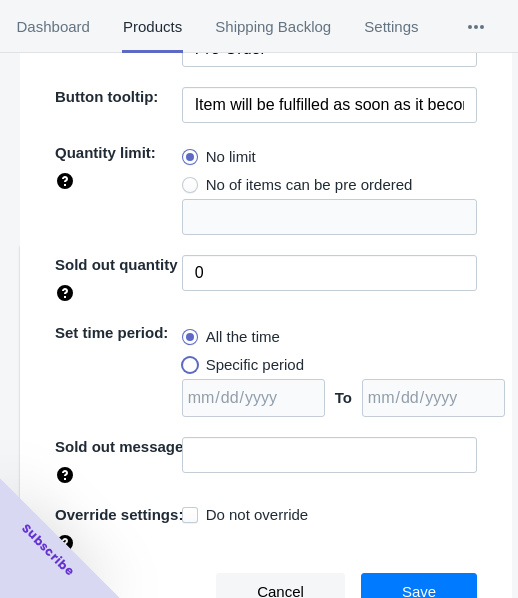 radio on "true" 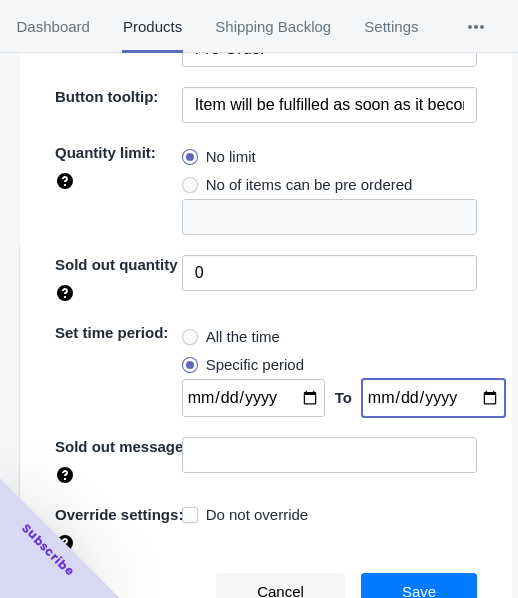 click at bounding box center (433, 398) 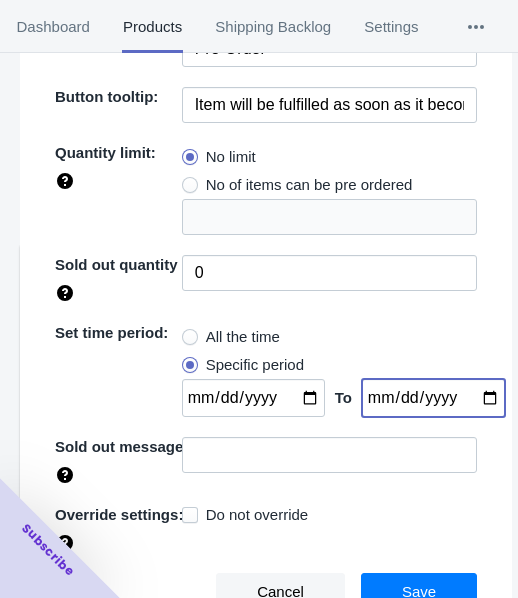 type on "2025-08-03" 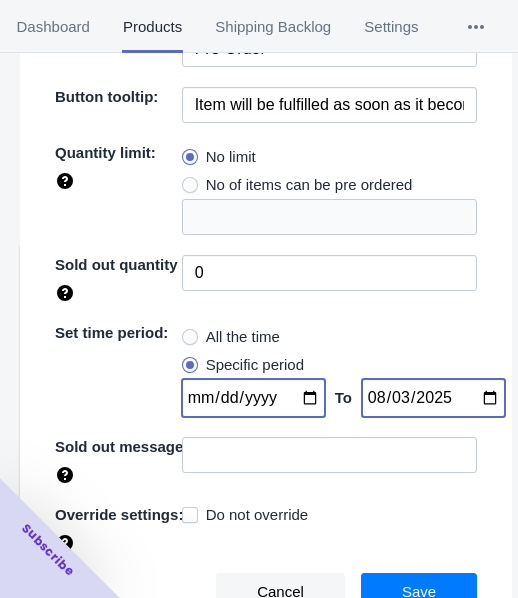 click at bounding box center [253, 398] 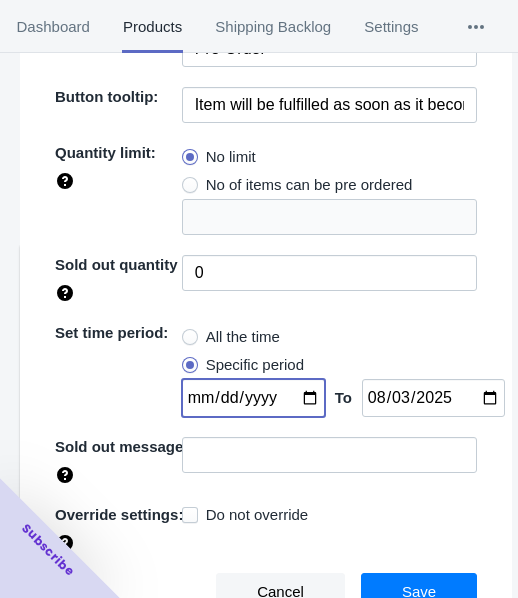 type on "[DATE]" 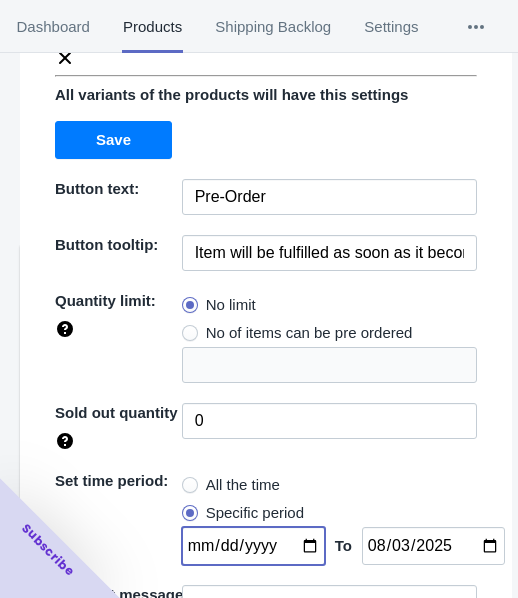 scroll, scrollTop: 290, scrollLeft: 0, axis: vertical 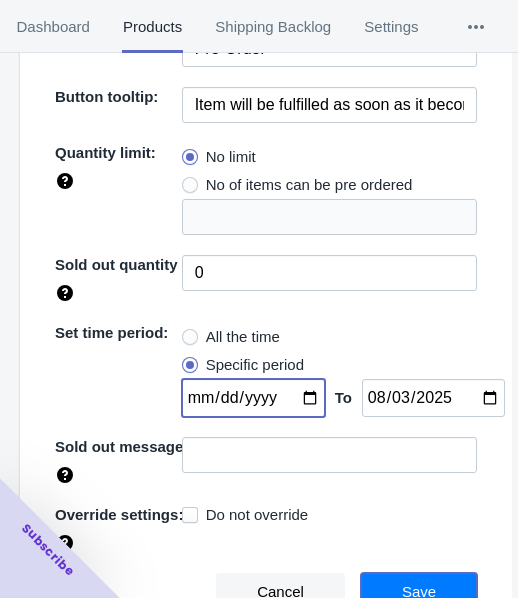 drag, startPoint x: 417, startPoint y: 582, endPoint x: 429, endPoint y: 585, distance: 12.369317 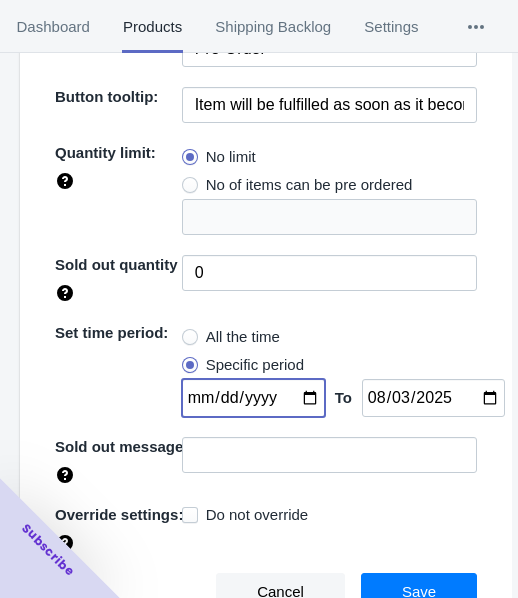 click on "Save" at bounding box center [419, 592] 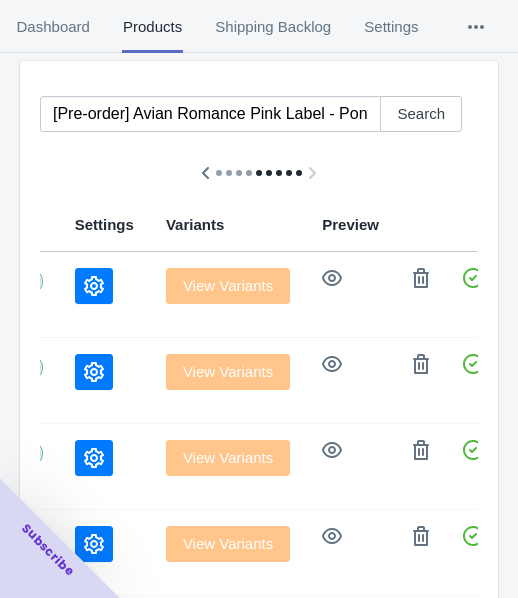 scroll, scrollTop: 0, scrollLeft: 0, axis: both 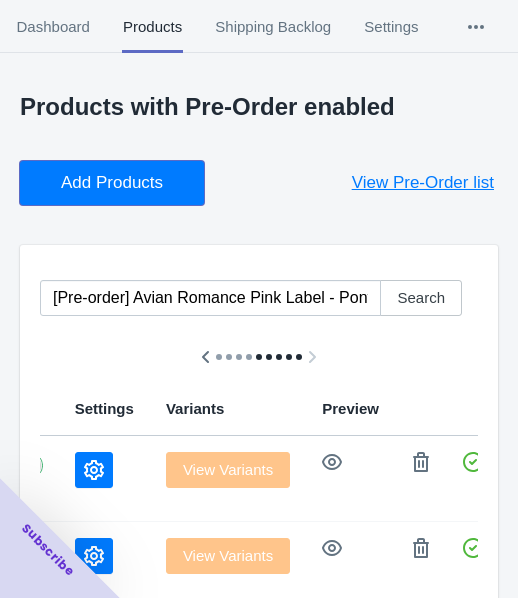 click on "Add Products" at bounding box center (112, 183) 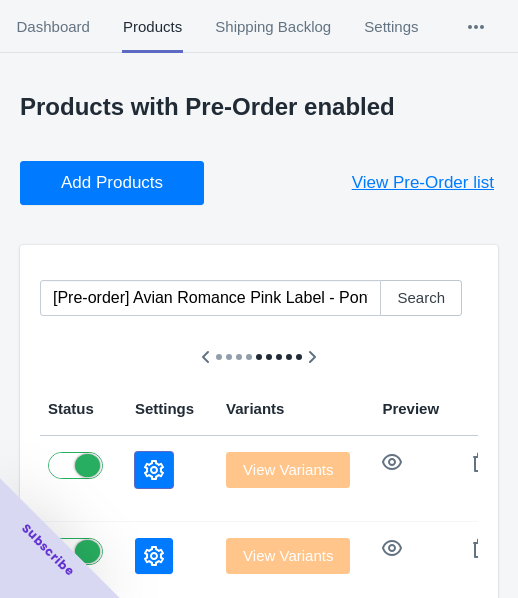 click at bounding box center (154, 470) 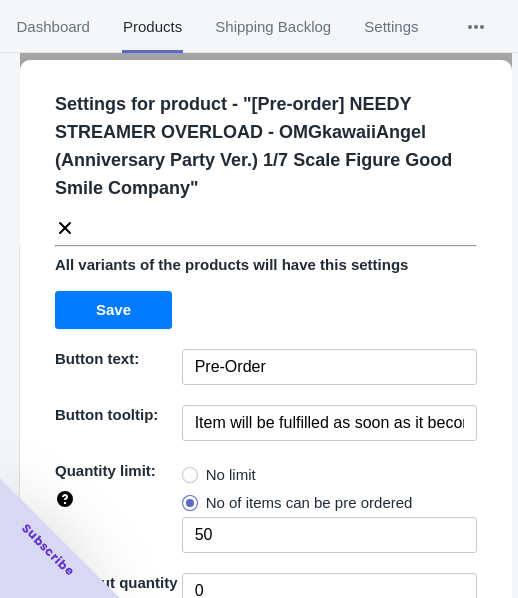 scroll, scrollTop: 100, scrollLeft: 0, axis: vertical 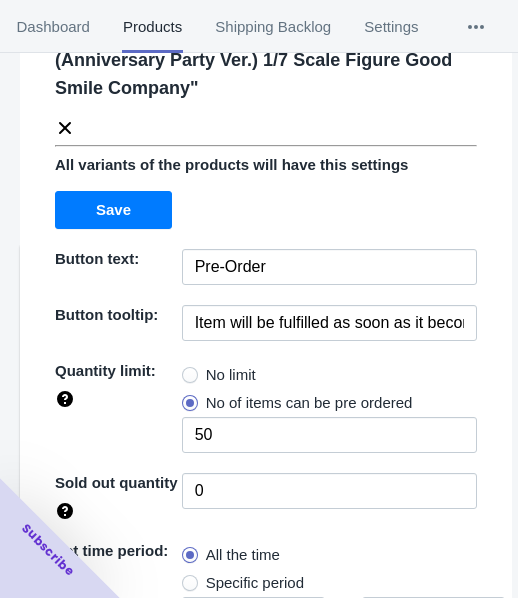 click on "No limit" at bounding box center [231, 375] 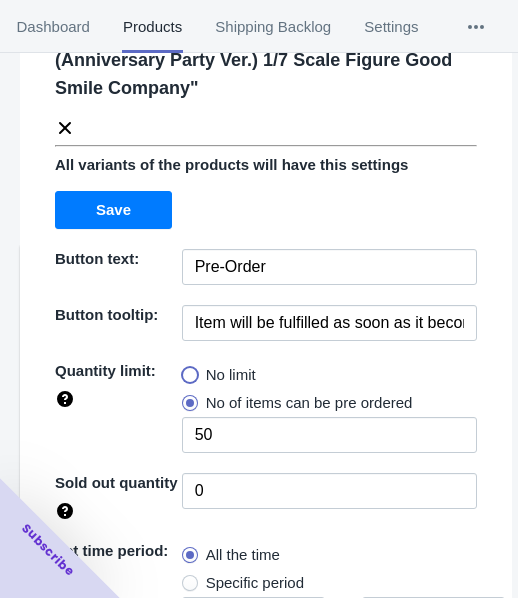 click on "No limit" at bounding box center [187, 370] 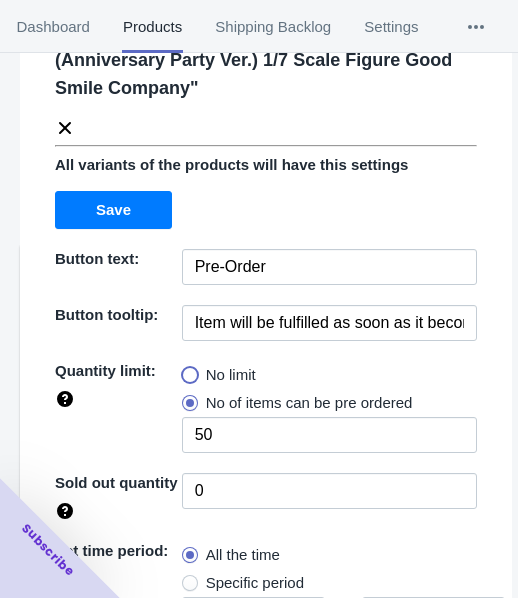 radio on "true" 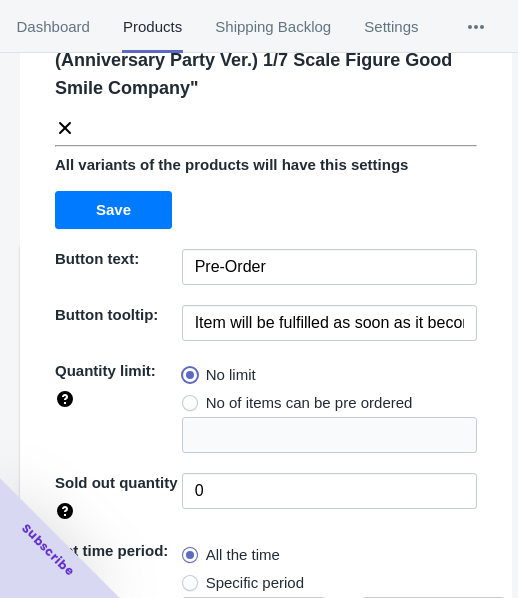 scroll, scrollTop: 318, scrollLeft: 0, axis: vertical 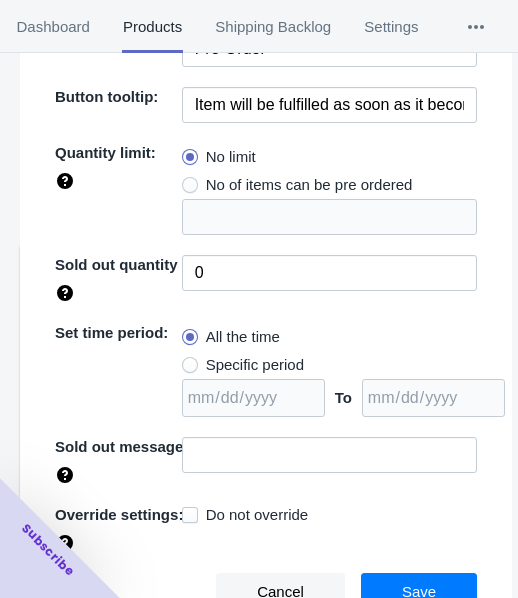 click on "Specific period" at bounding box center (255, 365) 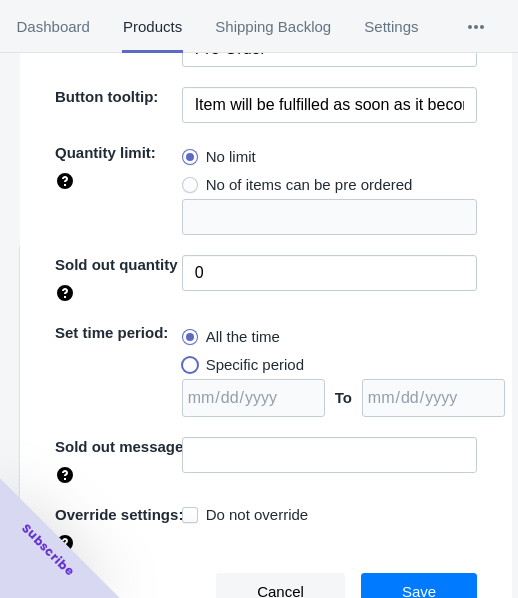 radio on "true" 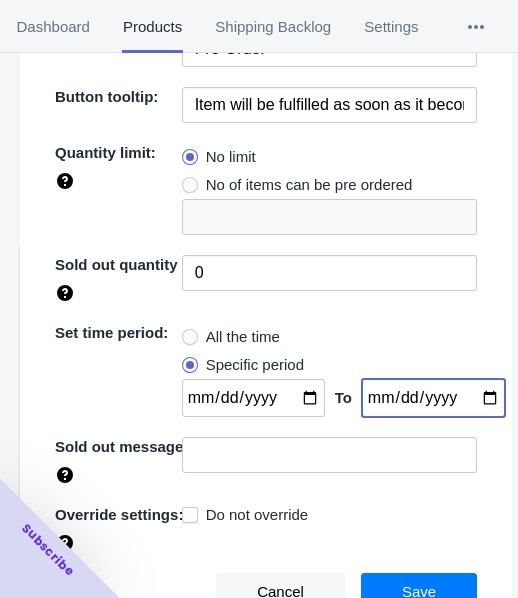 click at bounding box center (433, 398) 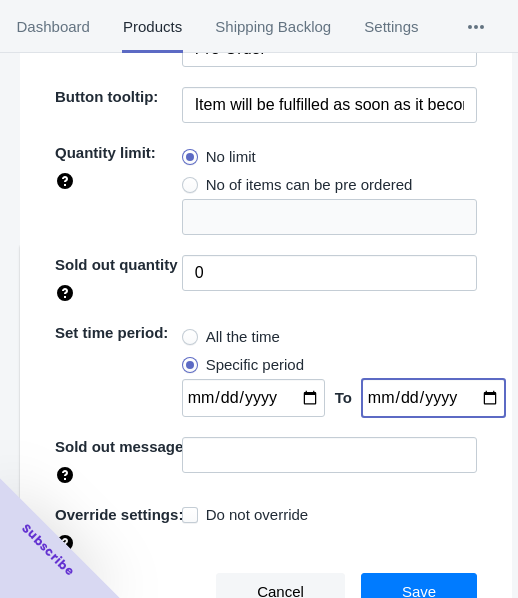 type on "2025-08-03" 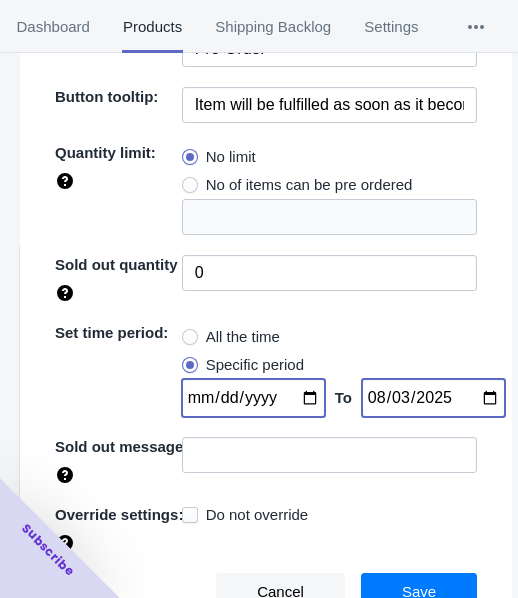 click at bounding box center [253, 398] 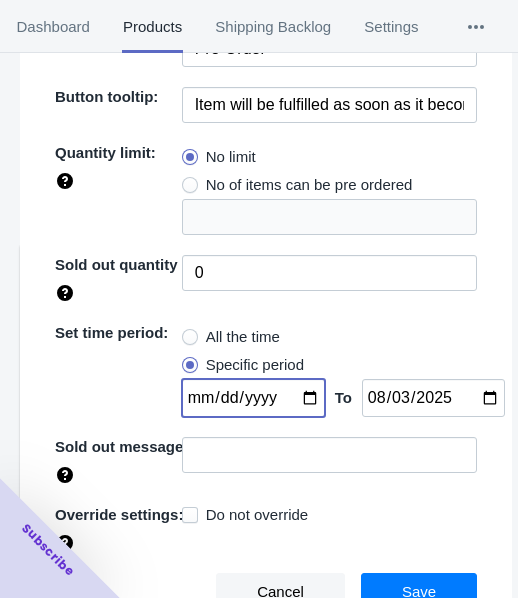 type on "[DATE]" 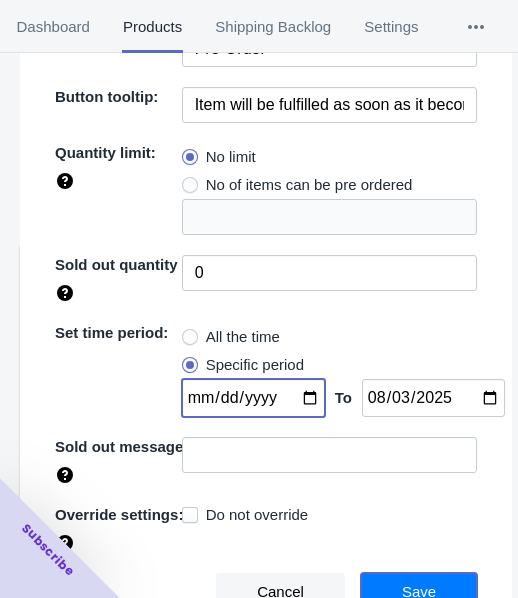 click on "Save" at bounding box center [419, 592] 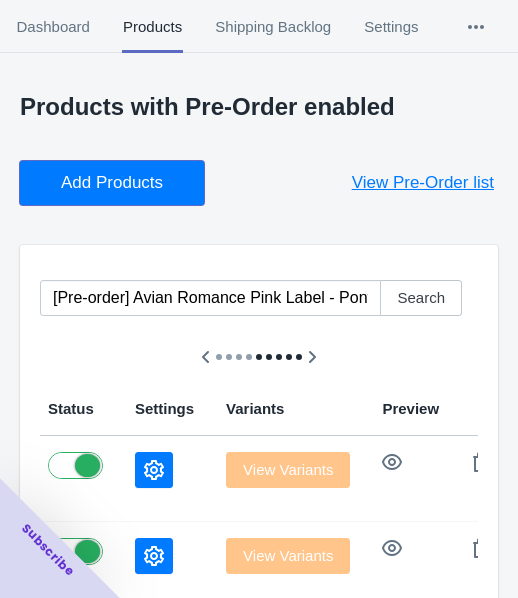 click on "Add Products" at bounding box center (112, 183) 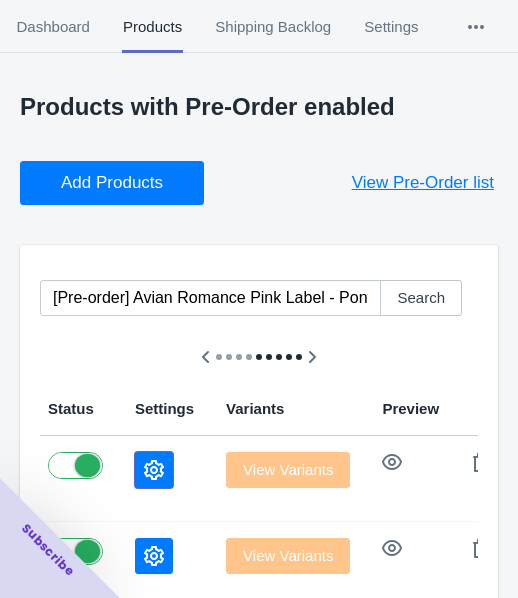 click at bounding box center [154, 470] 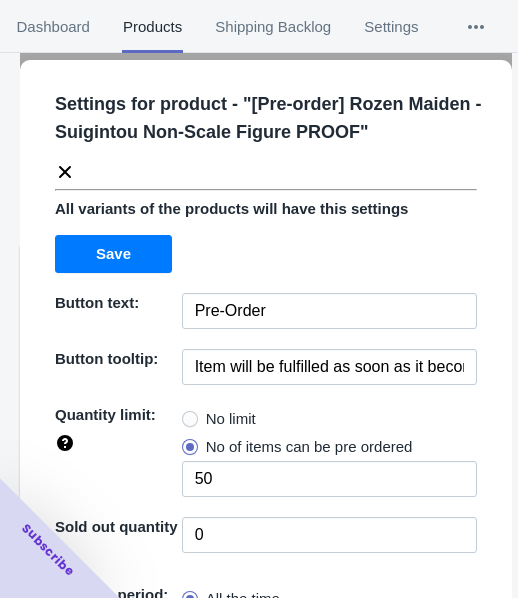 click on "No limit" at bounding box center (231, 419) 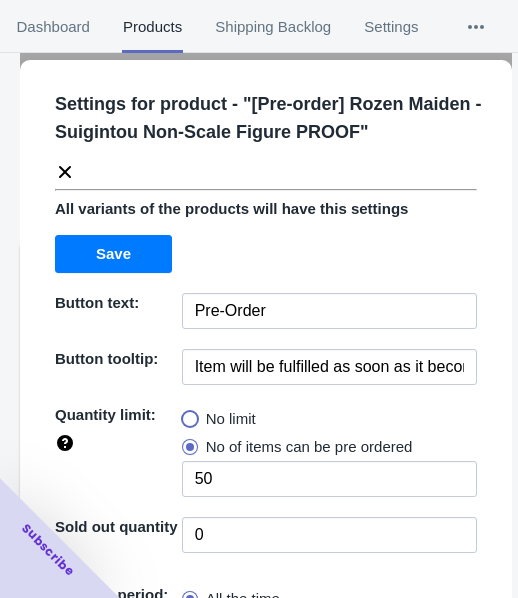 click on "No limit" at bounding box center (187, 414) 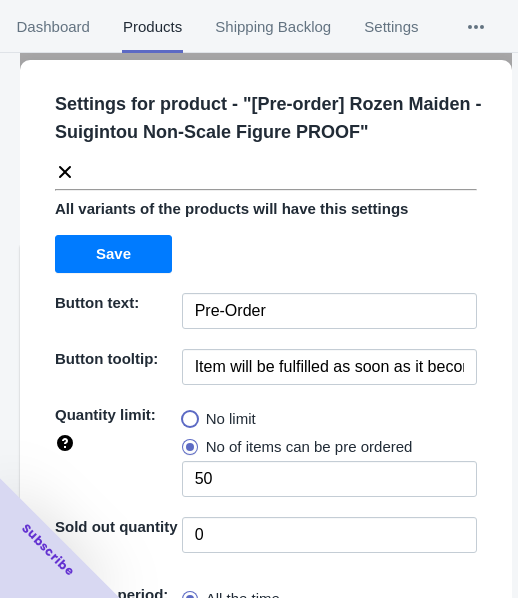 radio on "true" 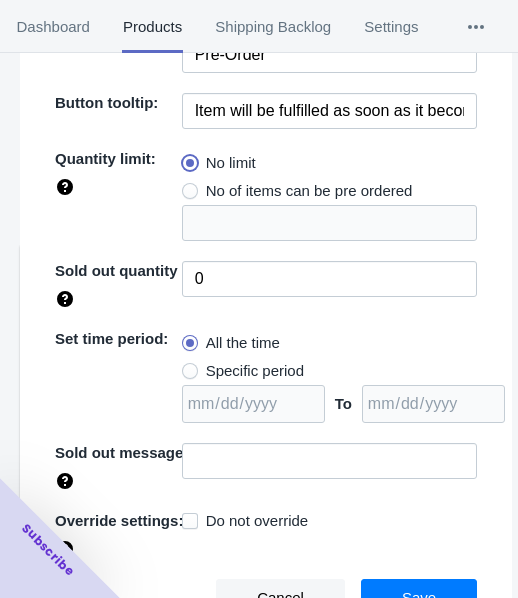 scroll, scrollTop: 262, scrollLeft: 0, axis: vertical 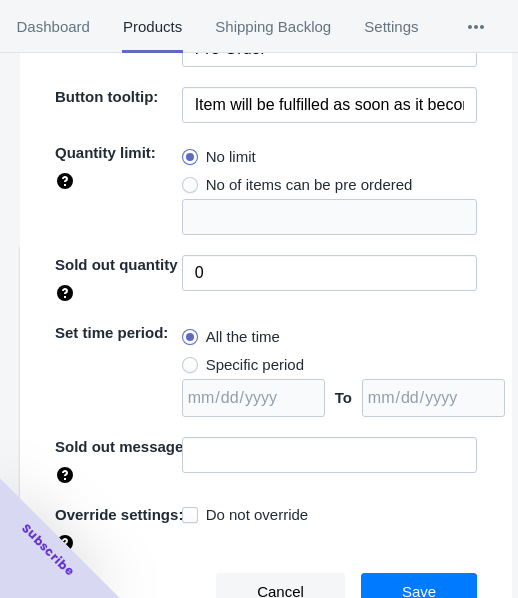 click on "Specific period" at bounding box center [255, 365] 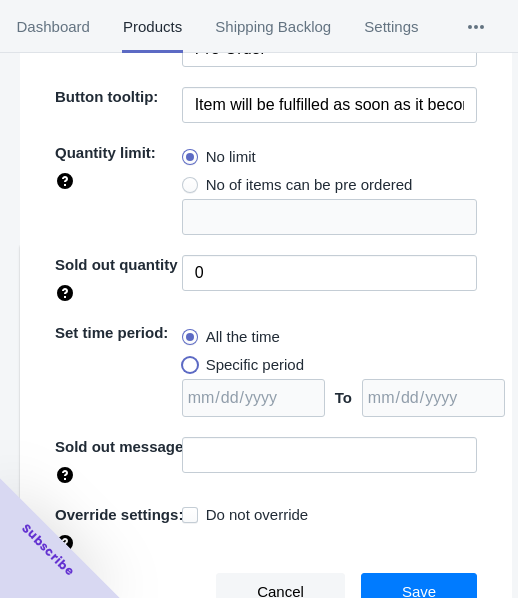 radio on "true" 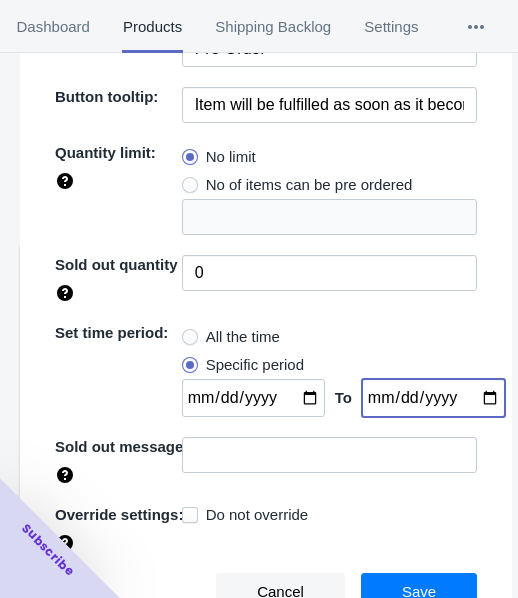 click at bounding box center (433, 398) 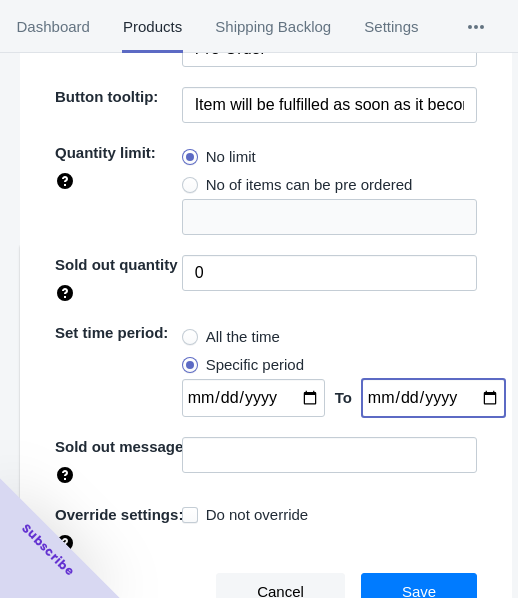 type on "[DATE]" 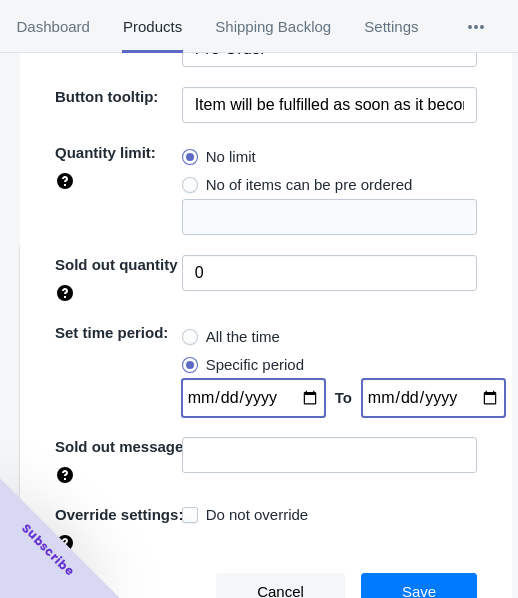 click at bounding box center [253, 398] 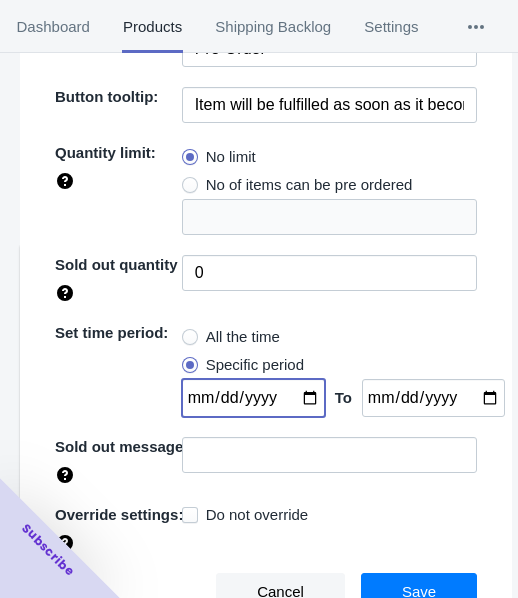 type on "[DATE]" 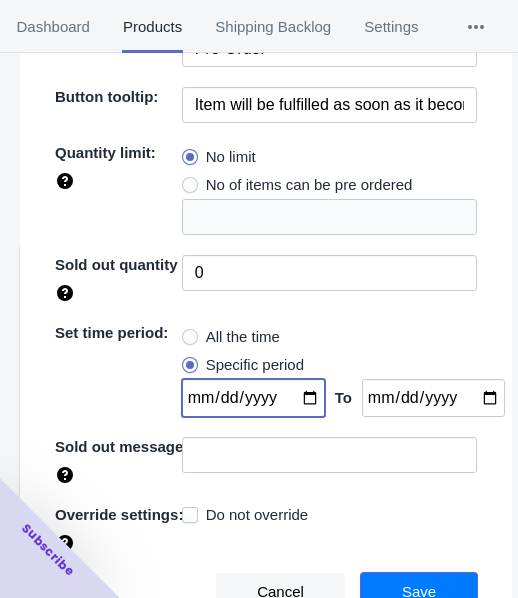 click on "Save" at bounding box center [419, 592] 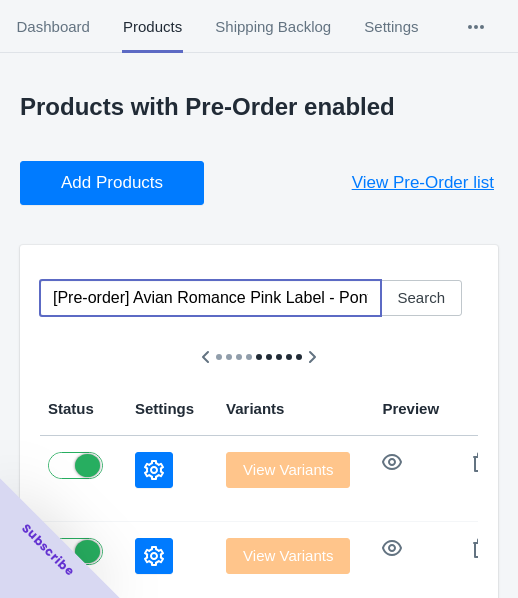 click on "[Pre-order] Avian Romance Pink Label - Ponytail Girl (Qipao Ver) 1/6 Scale Figure WAVE" at bounding box center [210, 298] 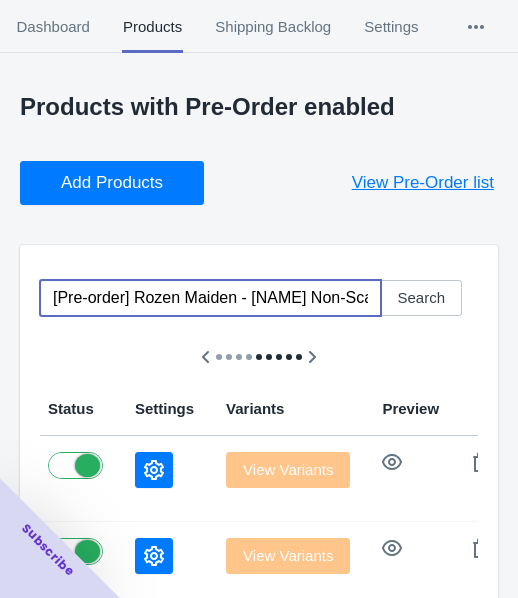 scroll, scrollTop: 0, scrollLeft: 105, axis: horizontal 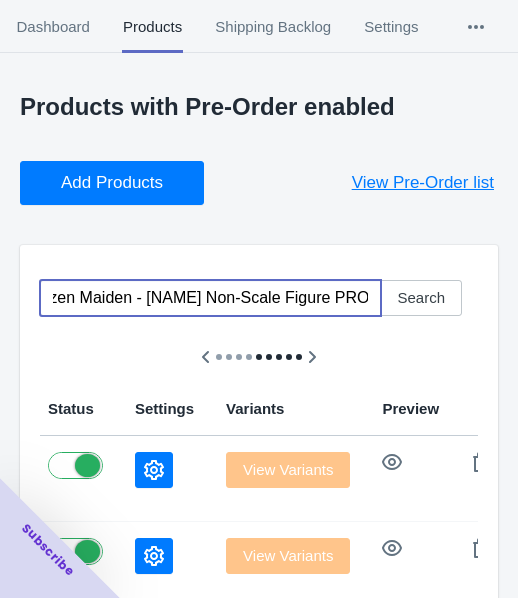 type on "[Pre-order] Rozen Maiden - [NAME] Non-Scale Figure PROOF" 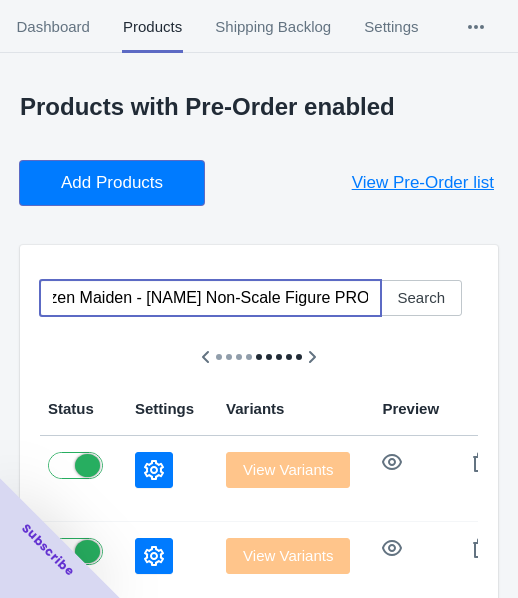 click on "Add Products" at bounding box center (112, 183) 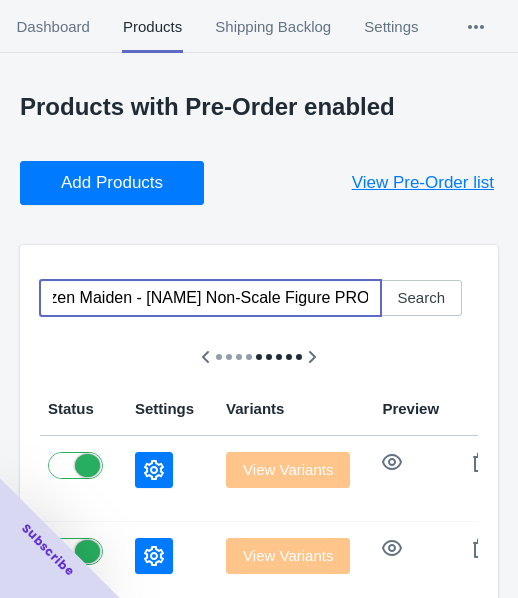 scroll, scrollTop: 0, scrollLeft: 0, axis: both 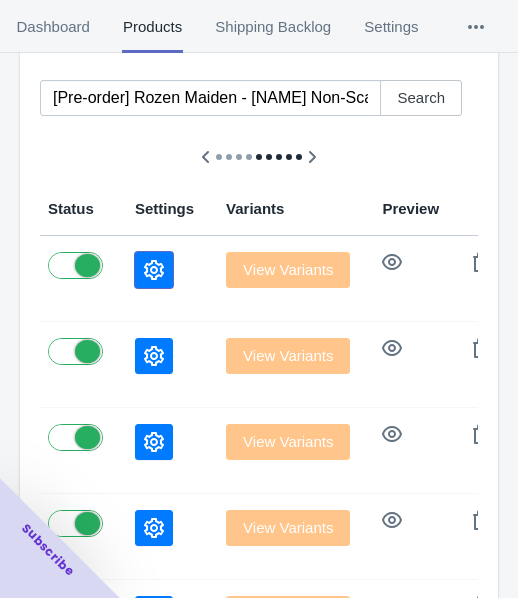 click at bounding box center (154, 270) 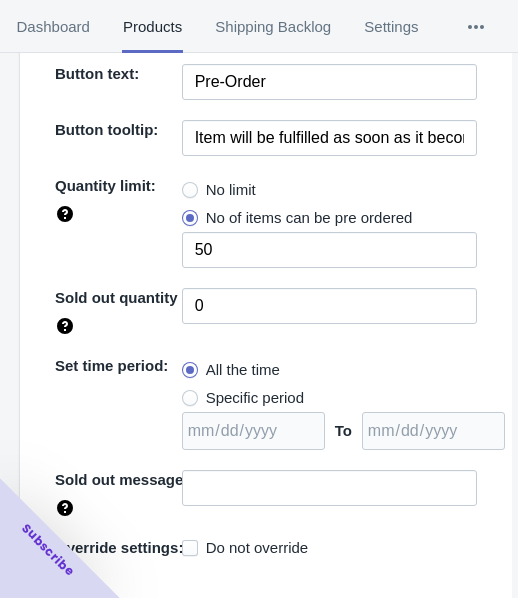 scroll, scrollTop: 262, scrollLeft: 0, axis: vertical 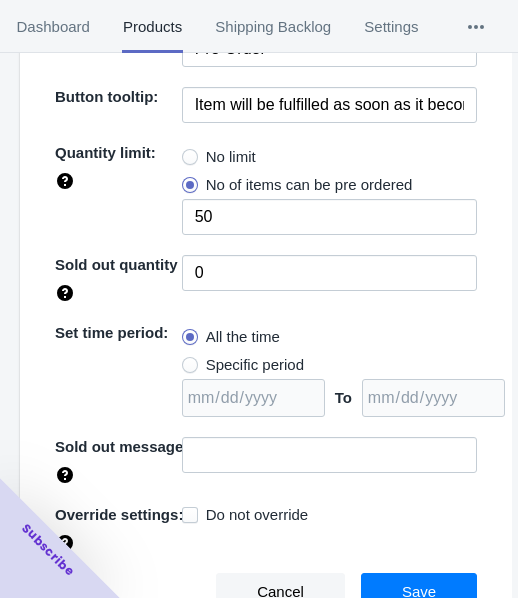 click on "No limit" at bounding box center [231, 157] 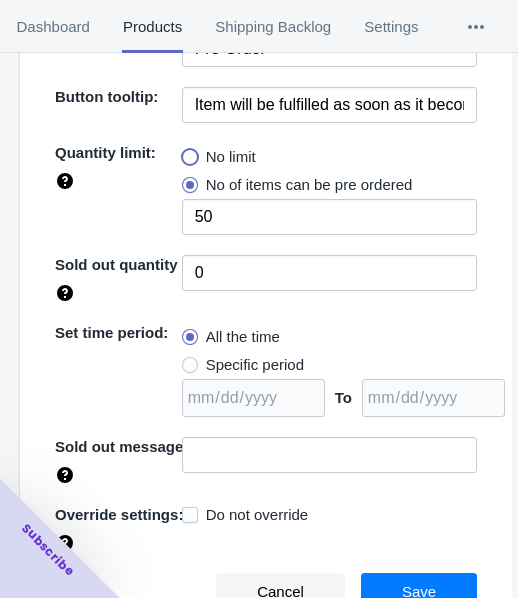 click on "No limit" at bounding box center (187, 152) 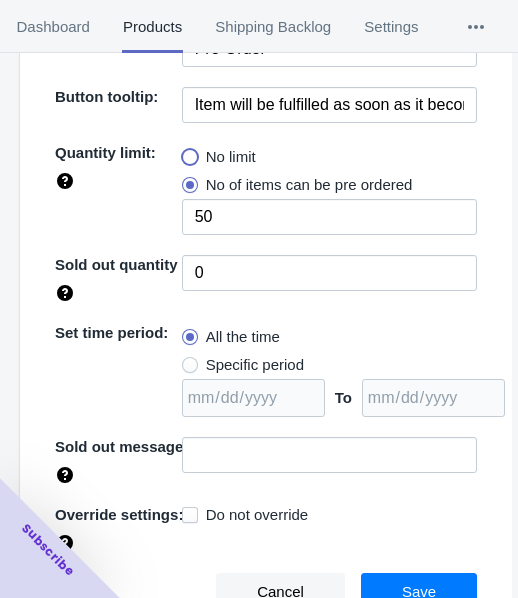 radio on "true" 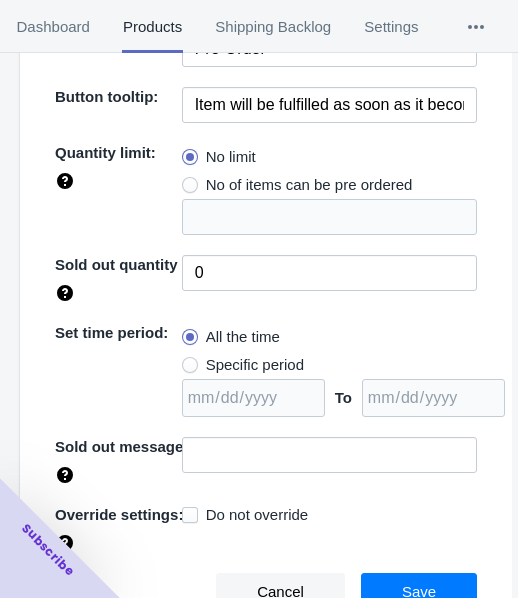 drag, startPoint x: 275, startPoint y: 371, endPoint x: 293, endPoint y: 371, distance: 18 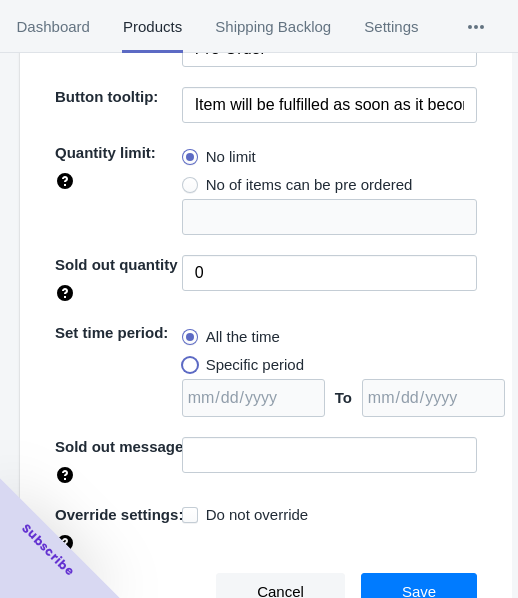 radio on "true" 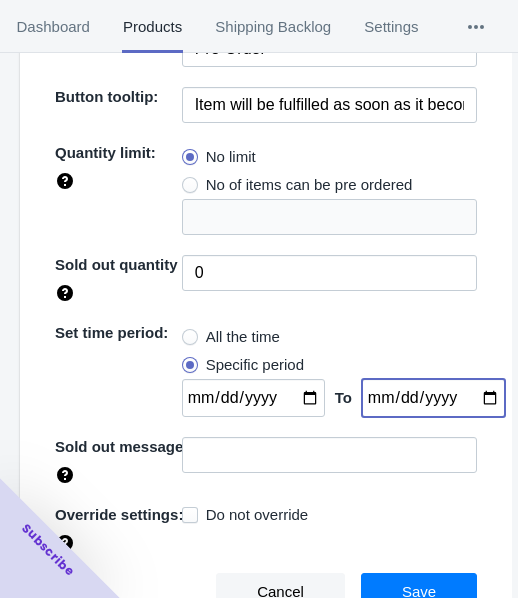 click at bounding box center [433, 398] 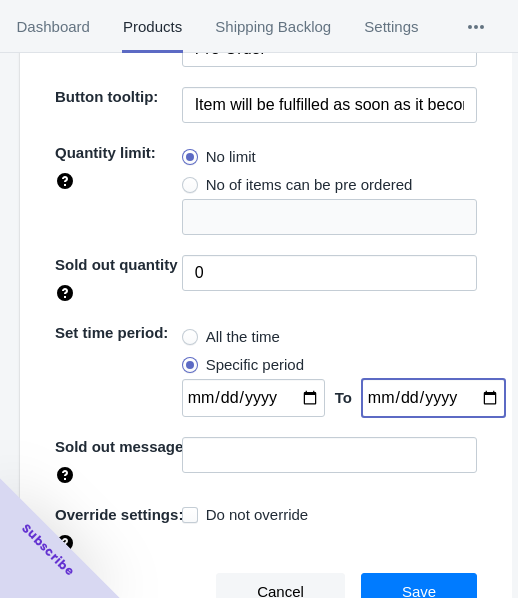 type on "[DATE]" 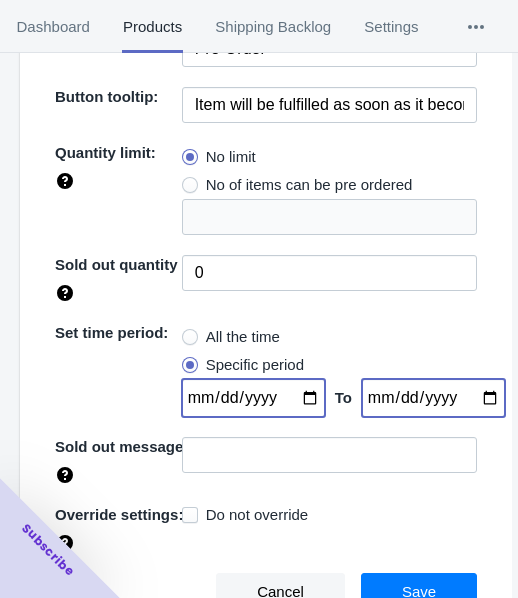 click at bounding box center (253, 398) 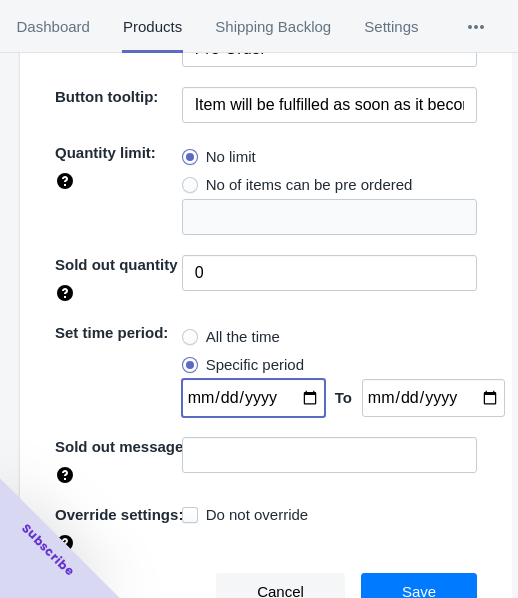 click at bounding box center [253, 398] 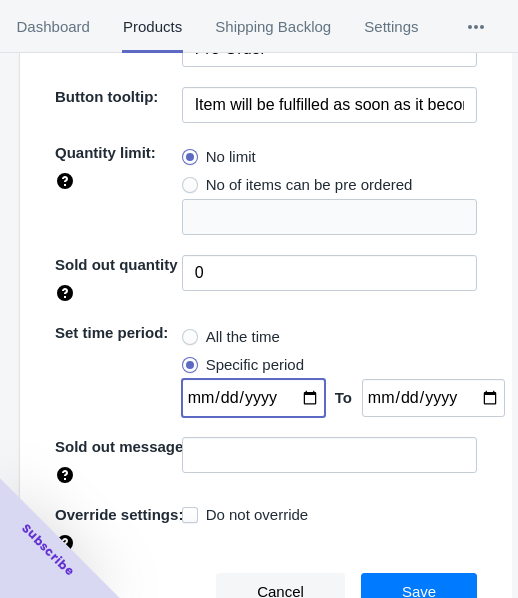 type on "[DATE]" 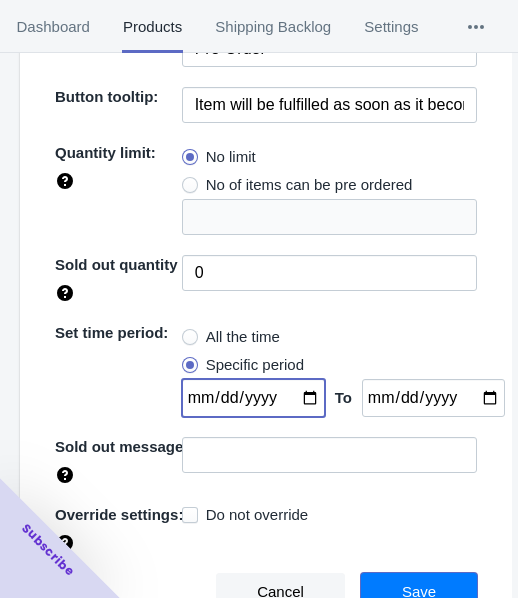 click on "Save" at bounding box center (419, 592) 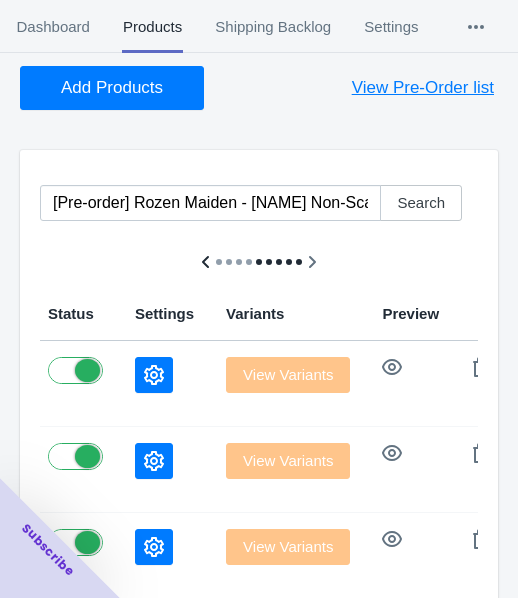 scroll, scrollTop: 0, scrollLeft: 0, axis: both 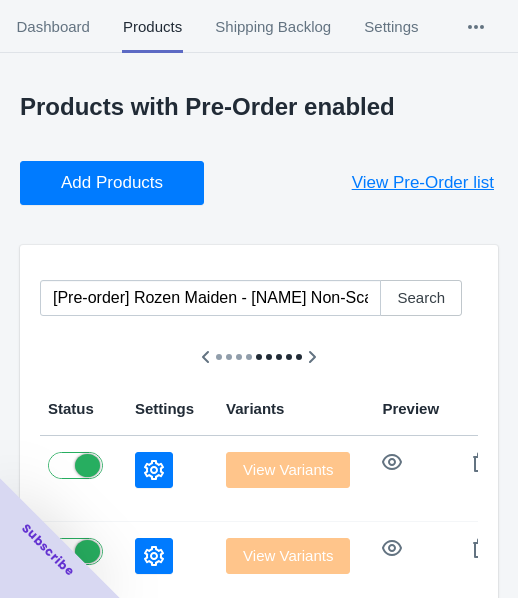 drag, startPoint x: 130, startPoint y: 158, endPoint x: 135, endPoint y: 175, distance: 17.720045 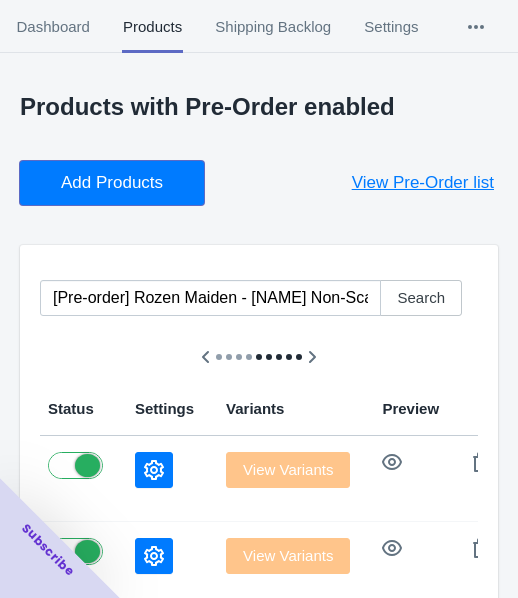 click on "Add Products" at bounding box center (112, 183) 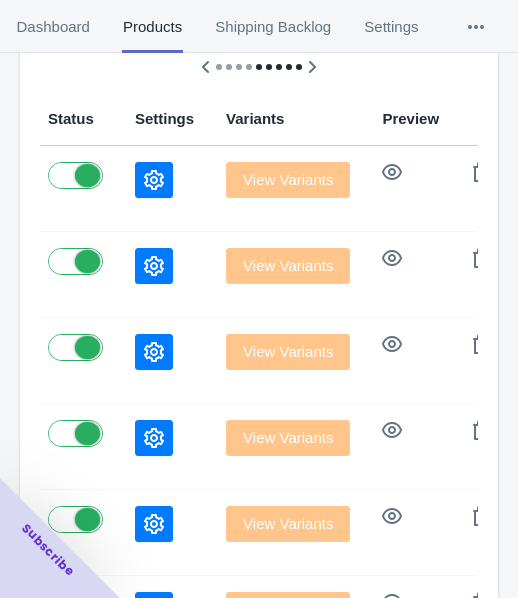 scroll, scrollTop: 300, scrollLeft: 0, axis: vertical 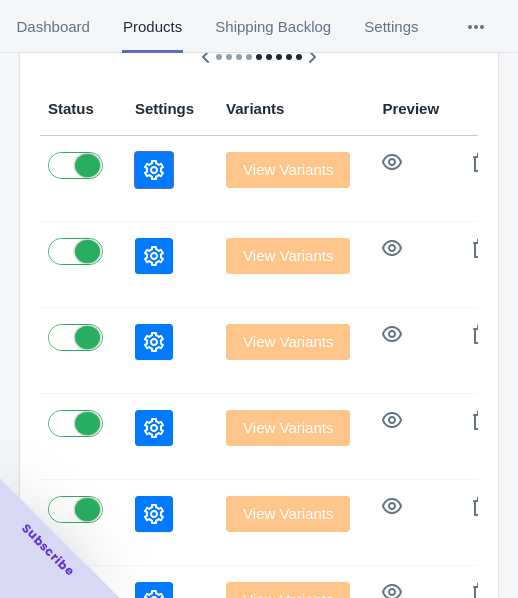 click at bounding box center [154, 170] 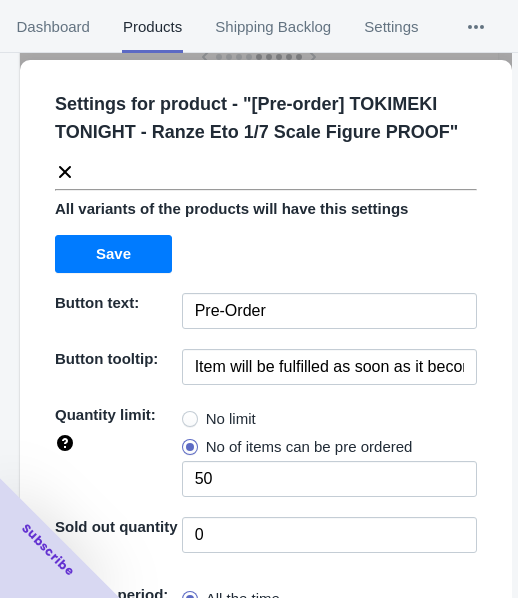 click on "No limit" at bounding box center (219, 419) 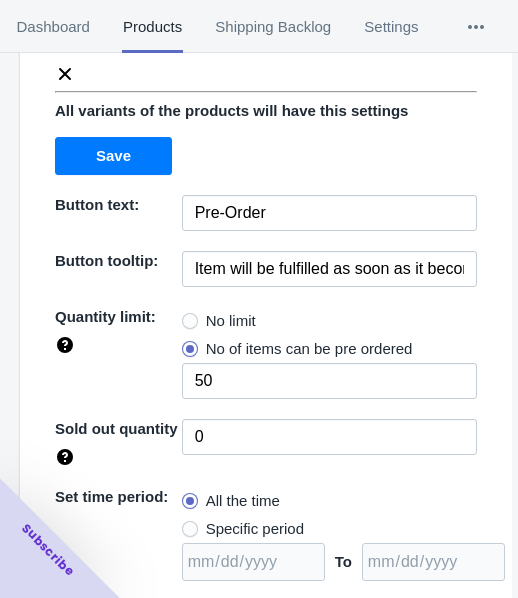 scroll, scrollTop: 262, scrollLeft: 0, axis: vertical 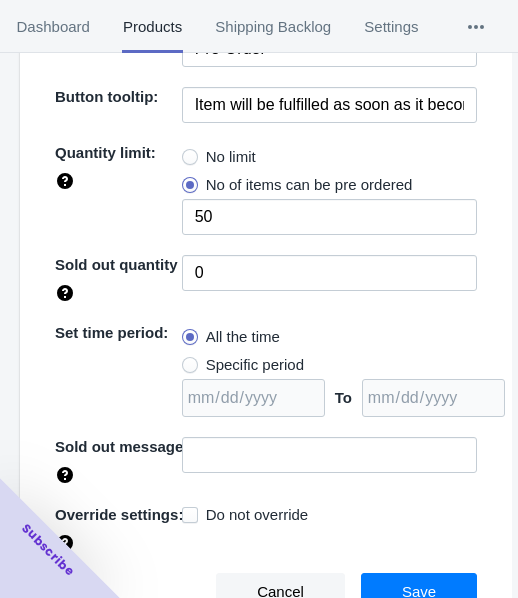 click on "No limit" at bounding box center [219, 157] 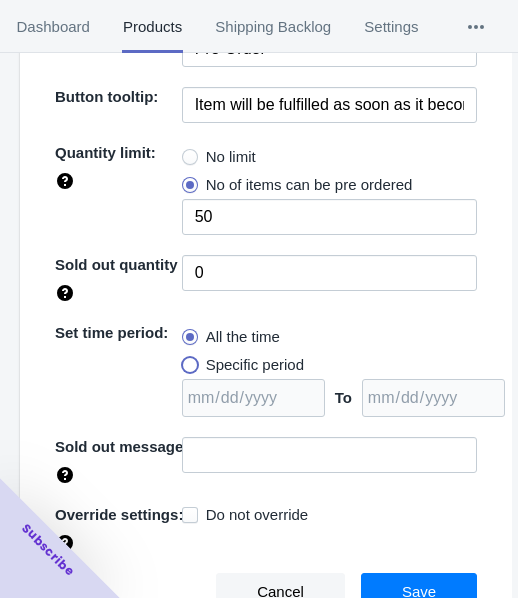 radio on "true" 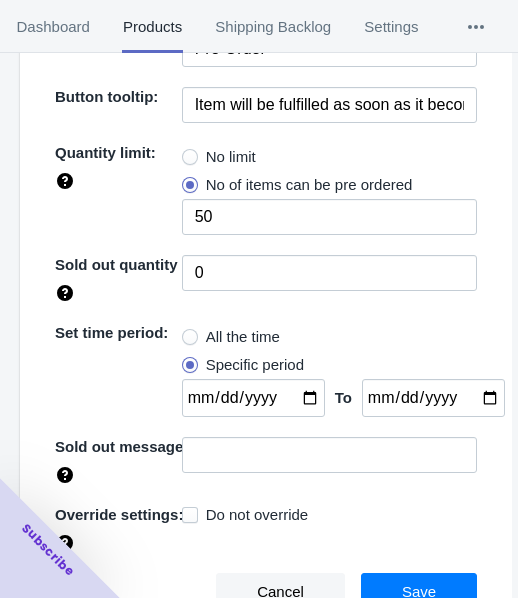 drag, startPoint x: 226, startPoint y: 154, endPoint x: 400, endPoint y: 307, distance: 231.70024 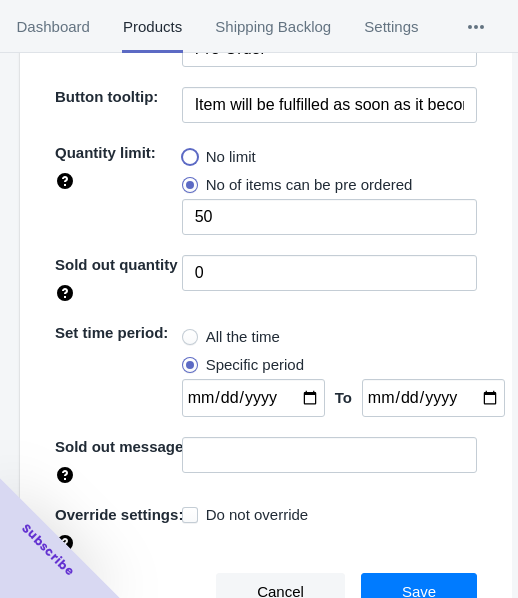 click on "No limit" at bounding box center (187, 152) 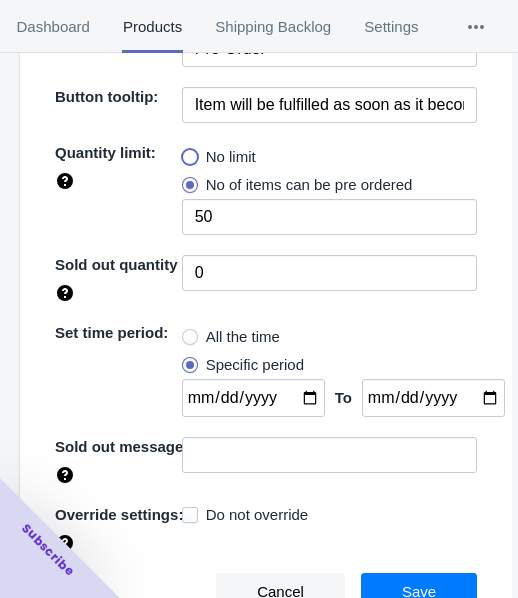 radio on "true" 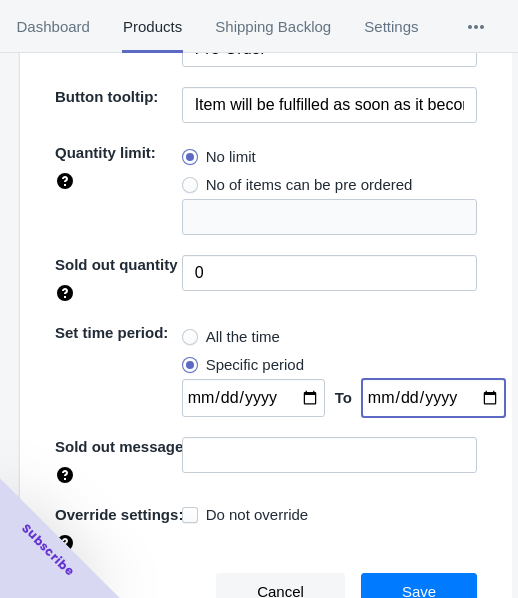 click at bounding box center [433, 398] 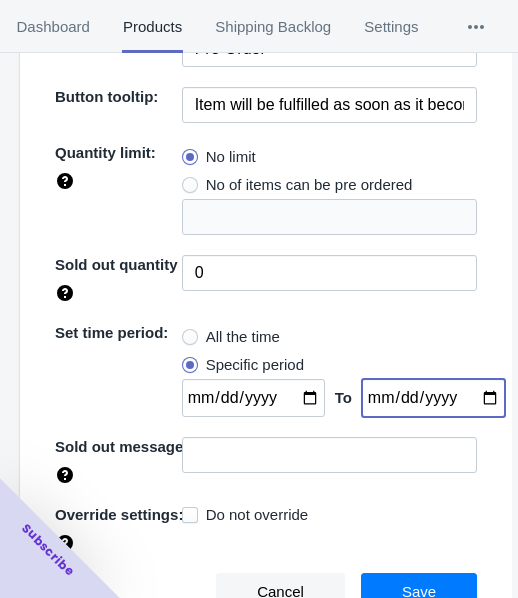 type on "[DATE]" 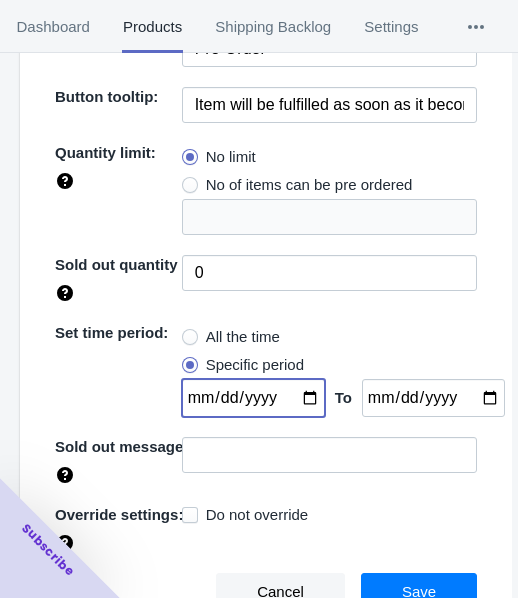 click at bounding box center [253, 398] 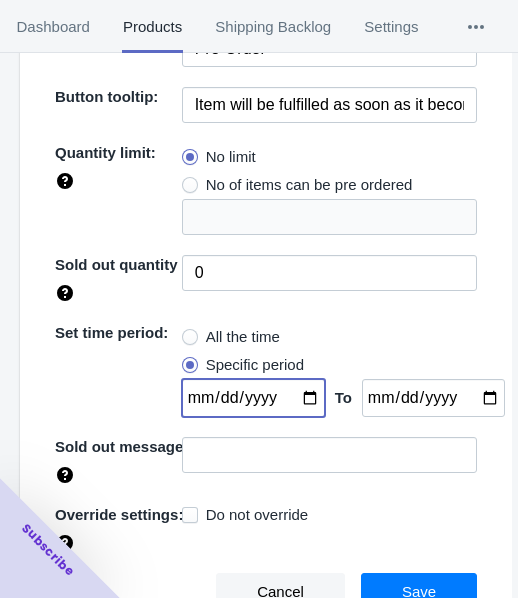 type on "[DATE]" 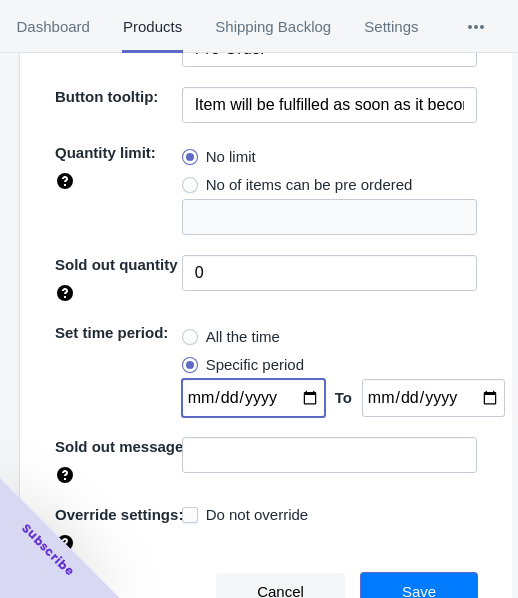 click on "Save" at bounding box center [419, 592] 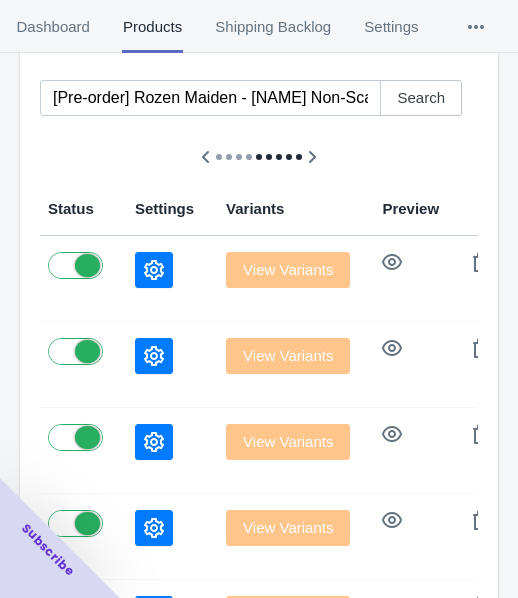 scroll, scrollTop: 0, scrollLeft: 0, axis: both 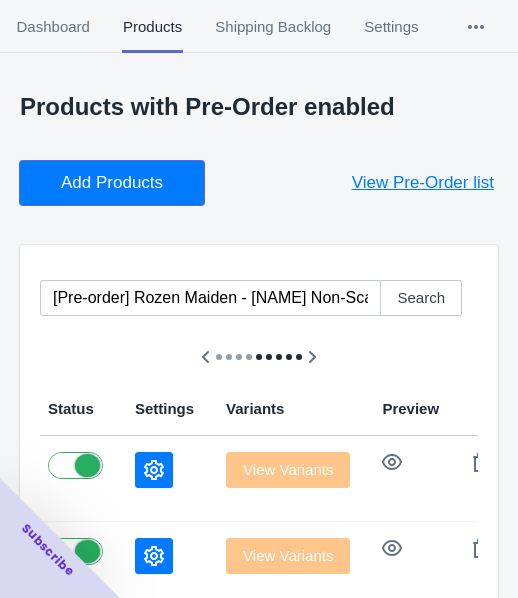click on "Add Products" at bounding box center [112, 183] 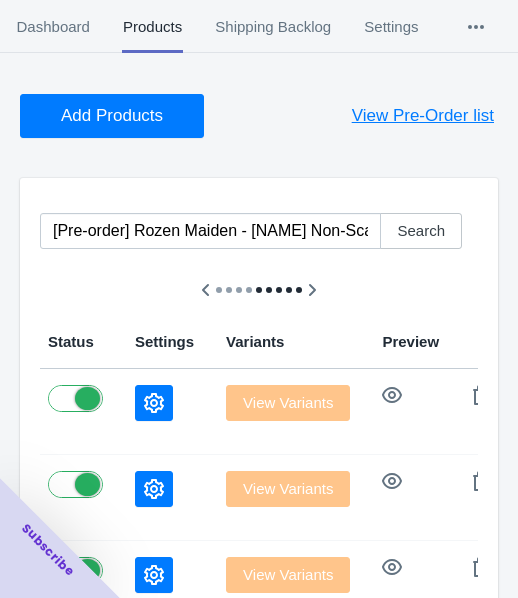 scroll, scrollTop: 100, scrollLeft: 0, axis: vertical 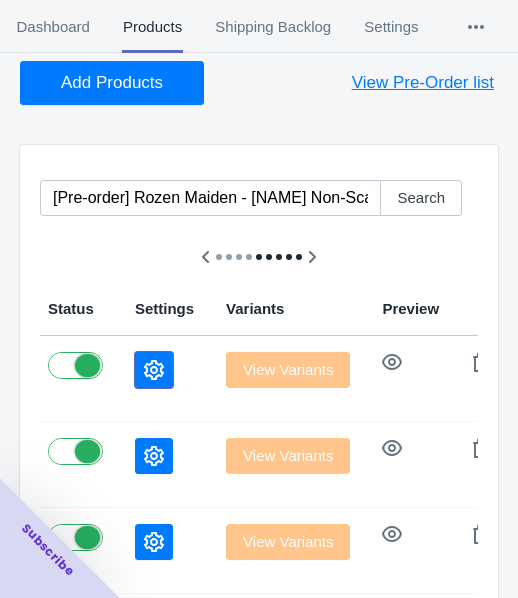 click at bounding box center (154, 370) 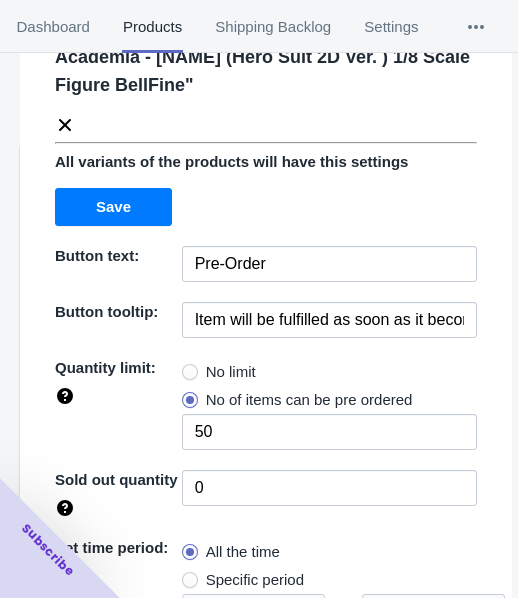 scroll, scrollTop: 200, scrollLeft: 0, axis: vertical 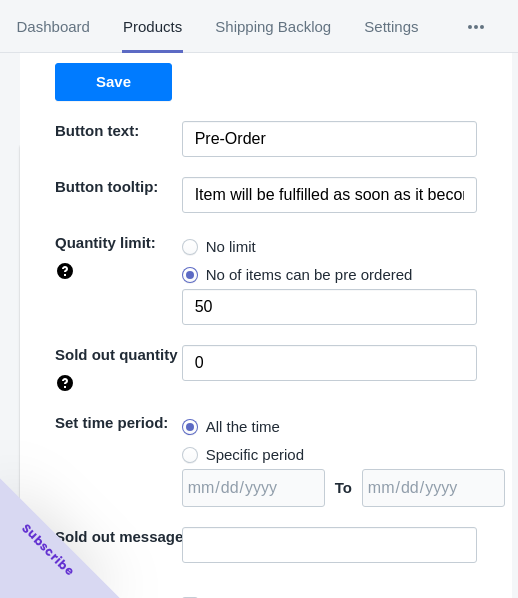 drag, startPoint x: 230, startPoint y: 247, endPoint x: 280, endPoint y: 413, distance: 173.36667 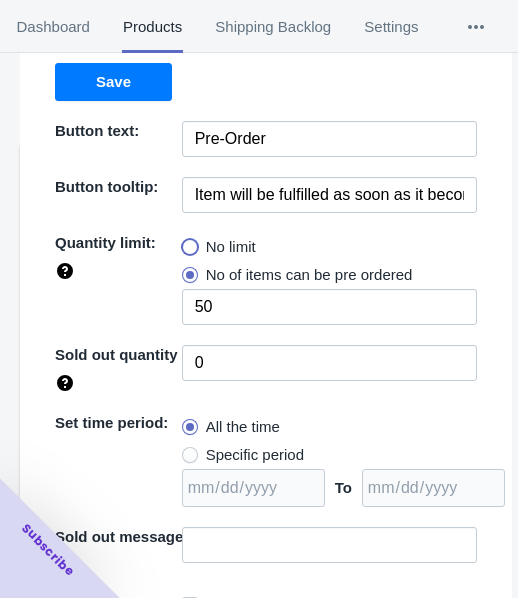 click on "No limit" at bounding box center [187, 242] 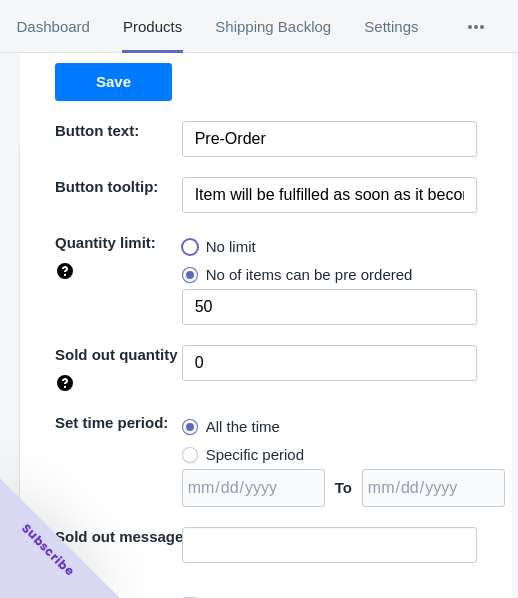 radio on "true" 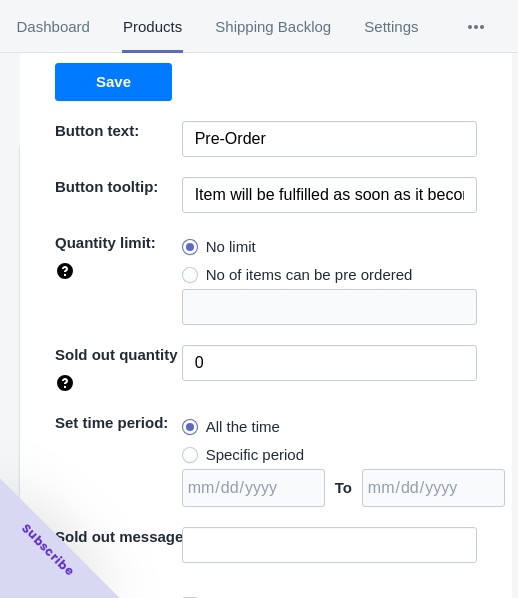 drag, startPoint x: 251, startPoint y: 451, endPoint x: 374, endPoint y: 462, distance: 123.49089 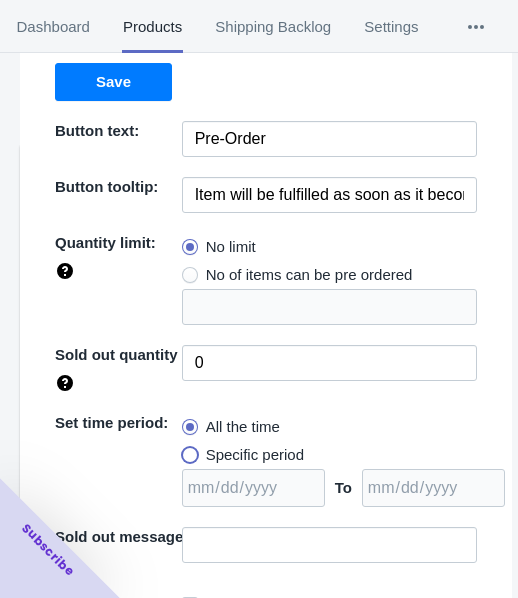 radio on "true" 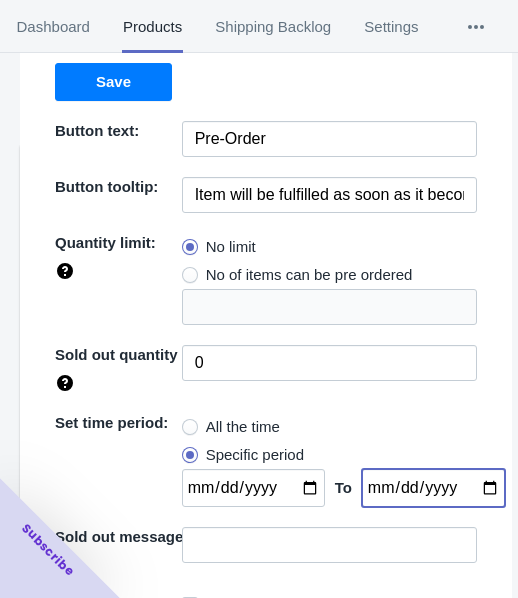 click at bounding box center (433, 488) 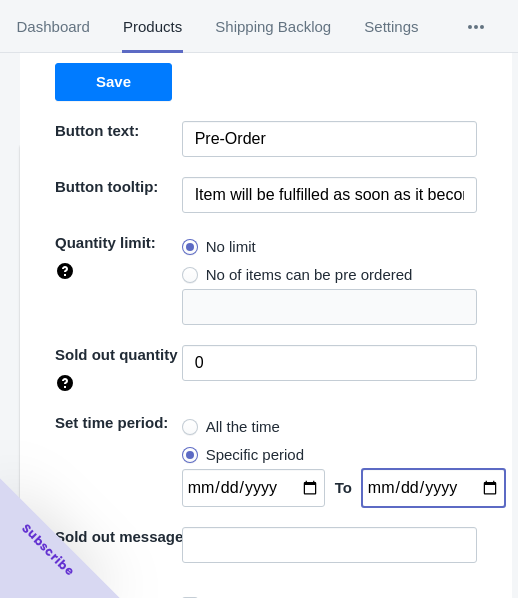 type on "[DATE]" 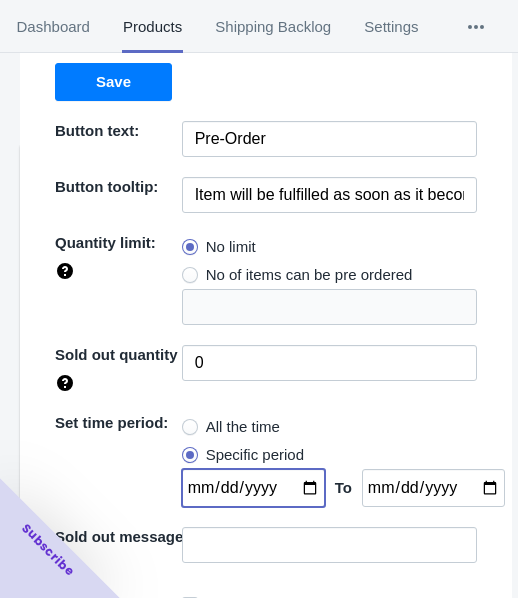 click at bounding box center (253, 488) 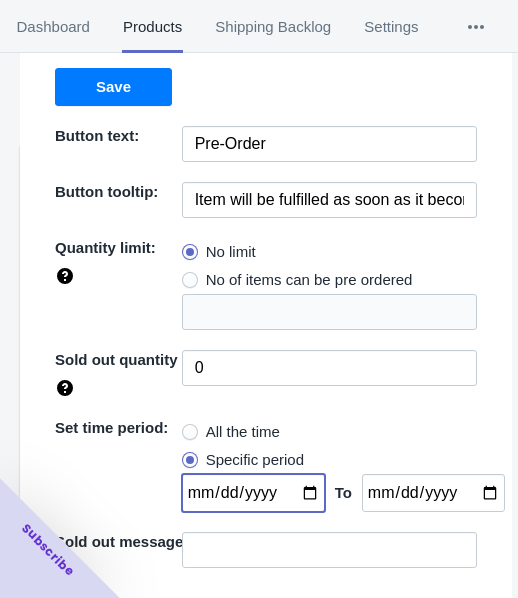 scroll, scrollTop: 290, scrollLeft: 0, axis: vertical 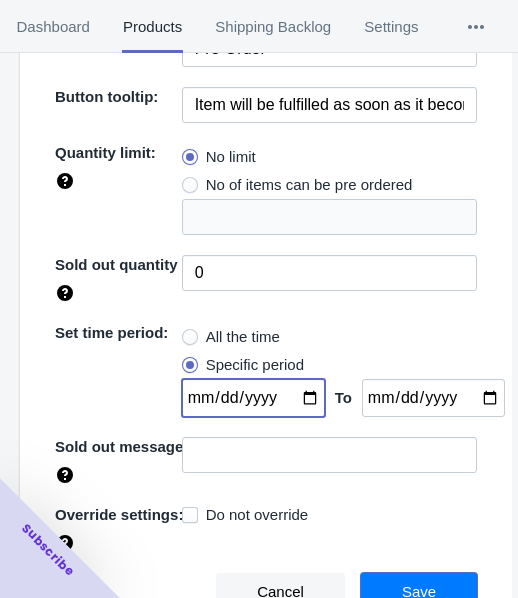 click on "Save" at bounding box center [419, 592] 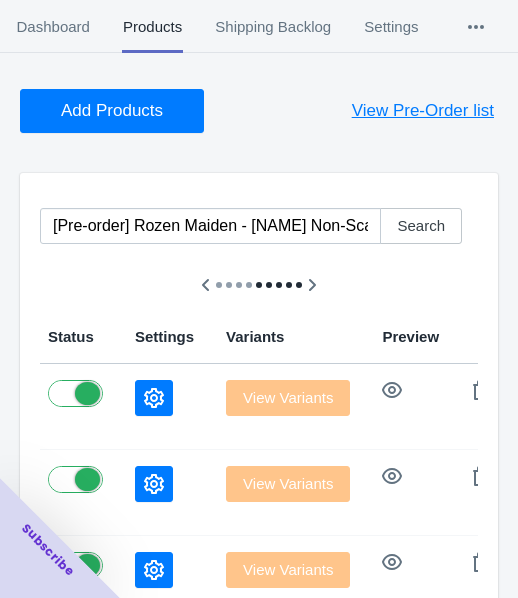 scroll, scrollTop: 0, scrollLeft: 0, axis: both 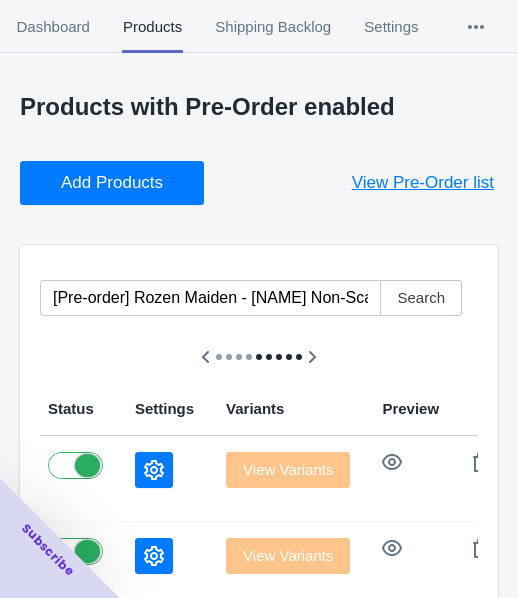 click on "Add Products" at bounding box center (112, 183) 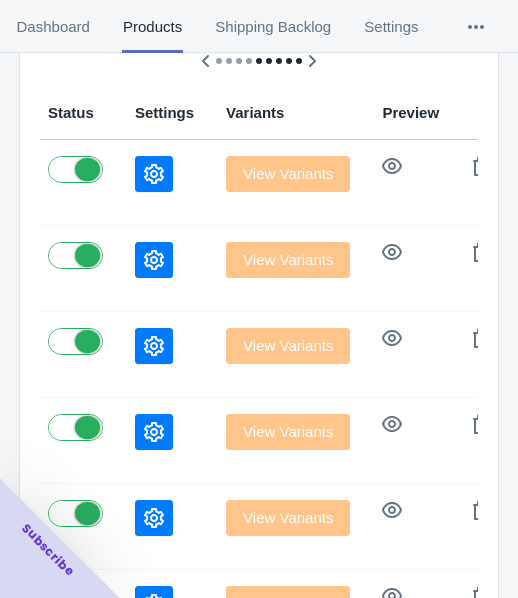 scroll, scrollTop: 300, scrollLeft: 0, axis: vertical 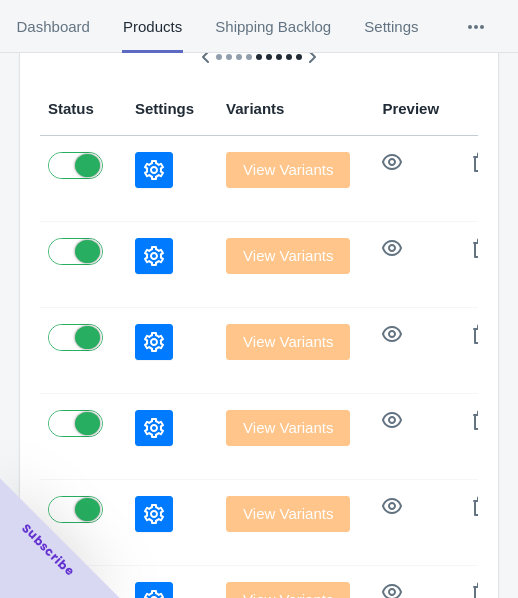 click at bounding box center (154, 170) 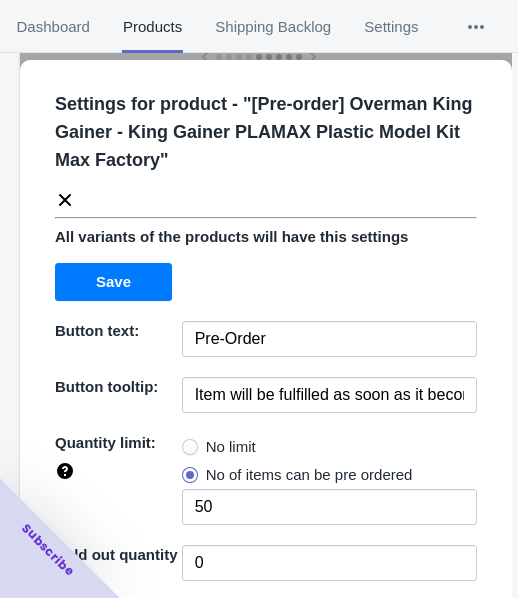 click on "No limit" at bounding box center (231, 447) 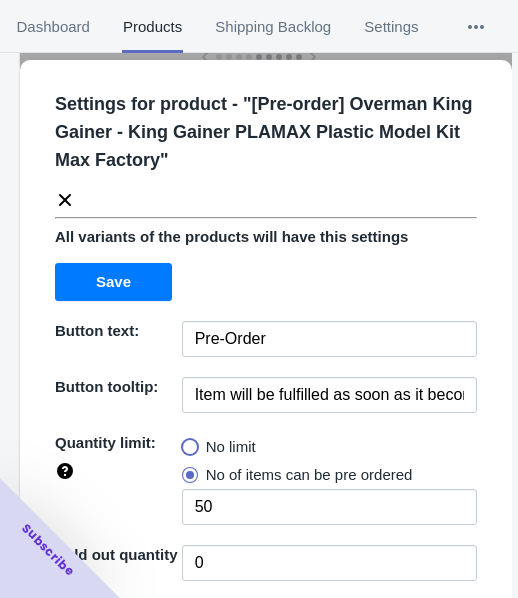 radio on "true" 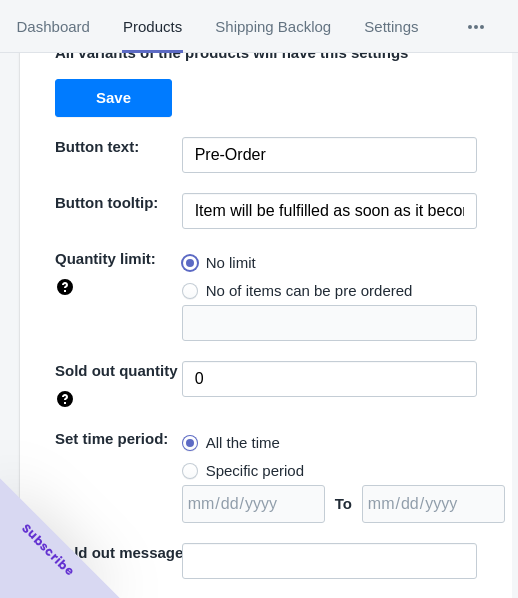 scroll, scrollTop: 290, scrollLeft: 0, axis: vertical 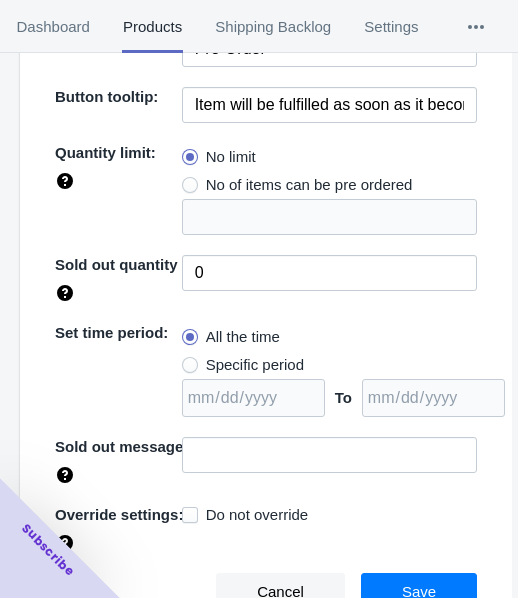 drag, startPoint x: 253, startPoint y: 365, endPoint x: 312, endPoint y: 376, distance: 60.016663 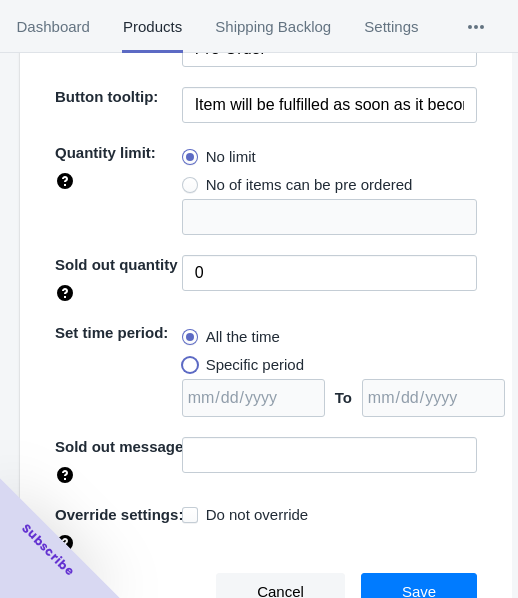 radio on "true" 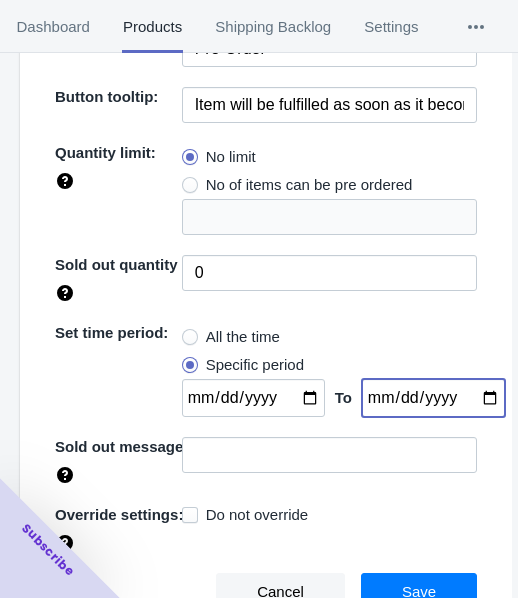 click at bounding box center (433, 398) 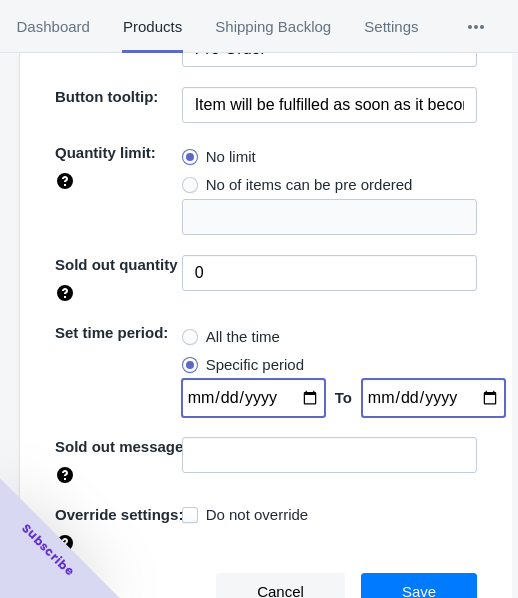click at bounding box center [253, 398] 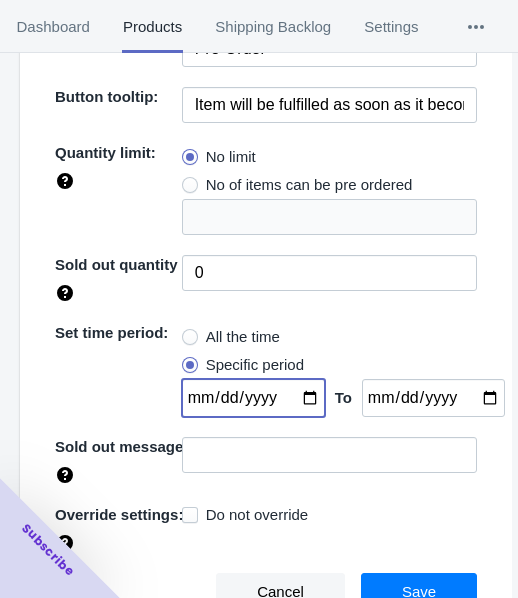 type on "[DATE]" 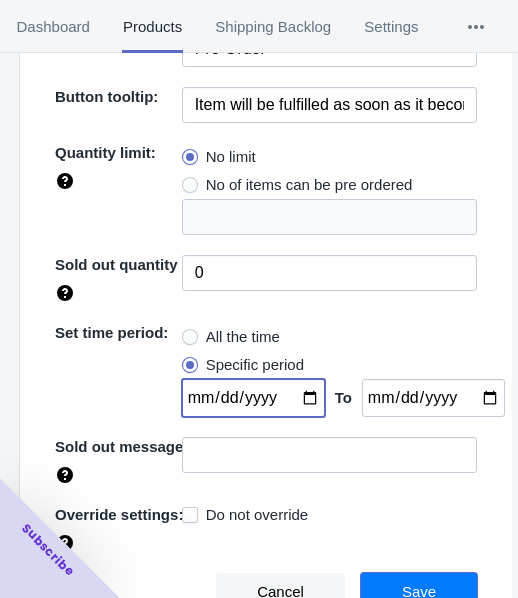 click on "Save" at bounding box center (419, 592) 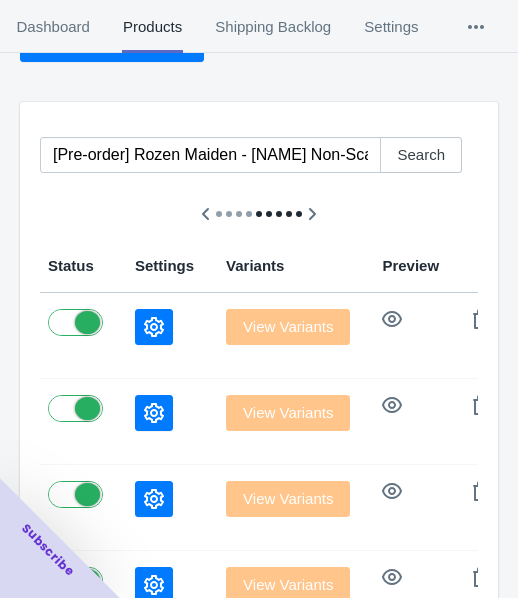 scroll, scrollTop: 0, scrollLeft: 0, axis: both 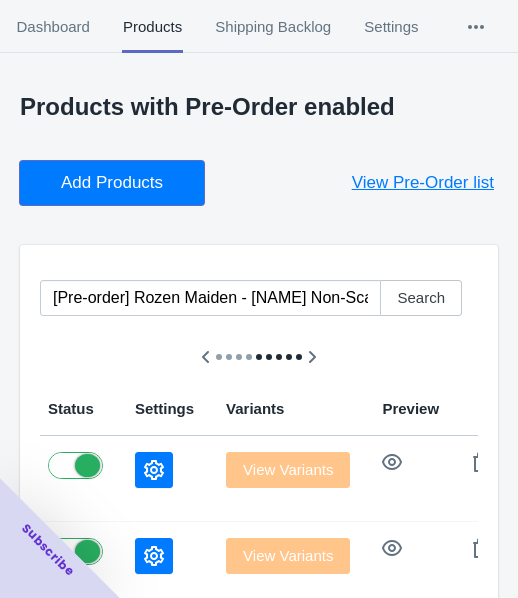 click on "Add Products" at bounding box center (112, 183) 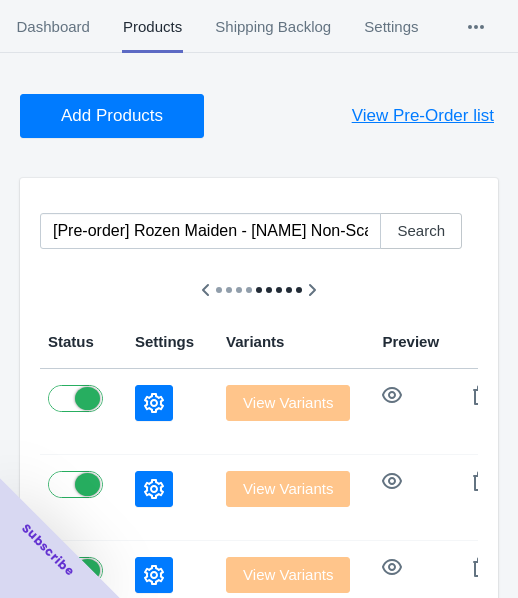 scroll, scrollTop: 100, scrollLeft: 0, axis: vertical 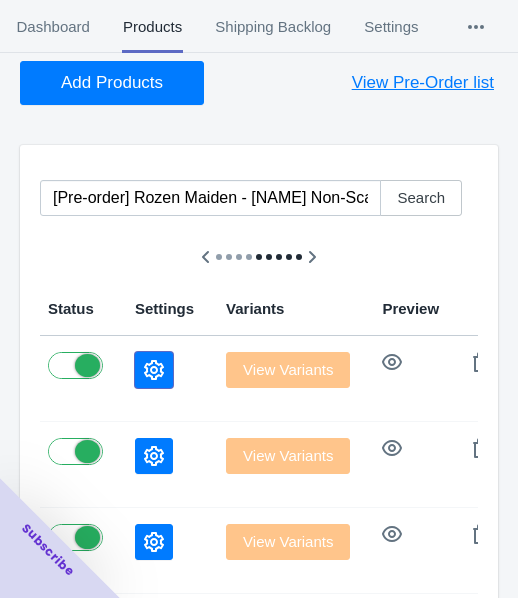 click at bounding box center (154, 370) 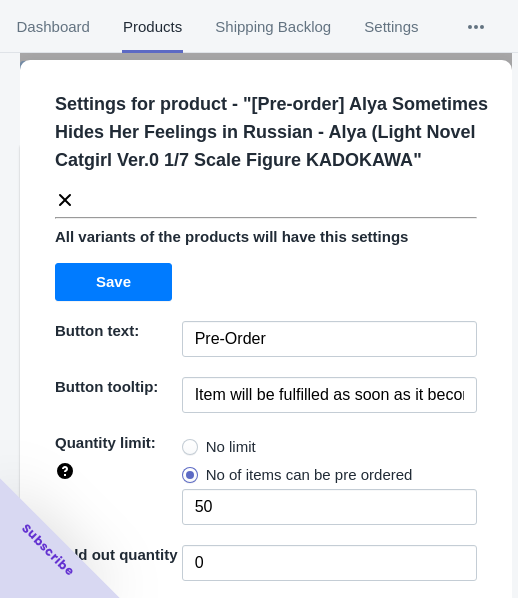 click on "No limit" at bounding box center (231, 447) 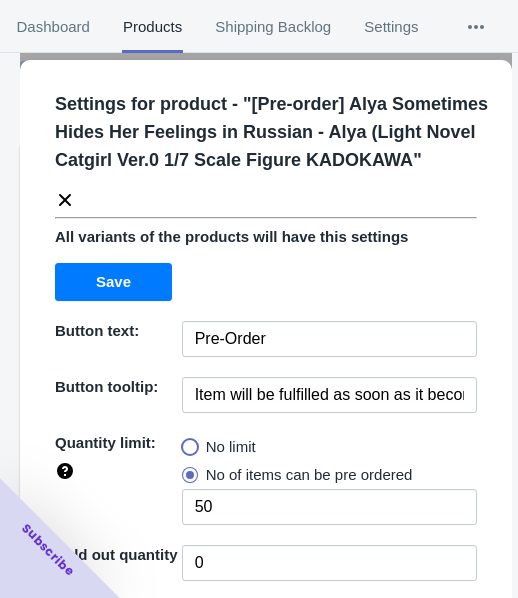 click on "No limit" at bounding box center [187, 442] 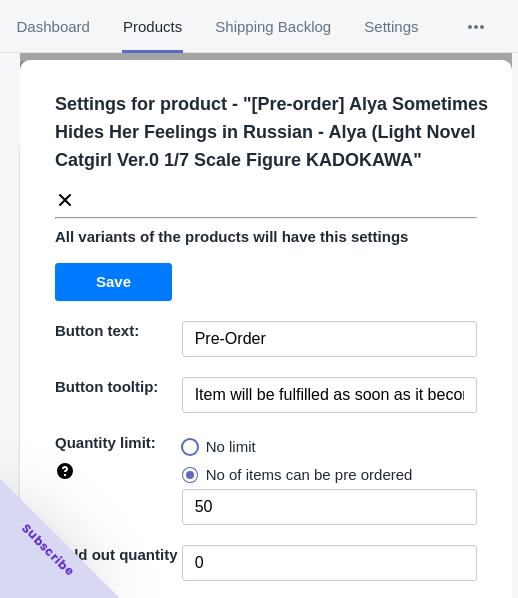 radio on "true" 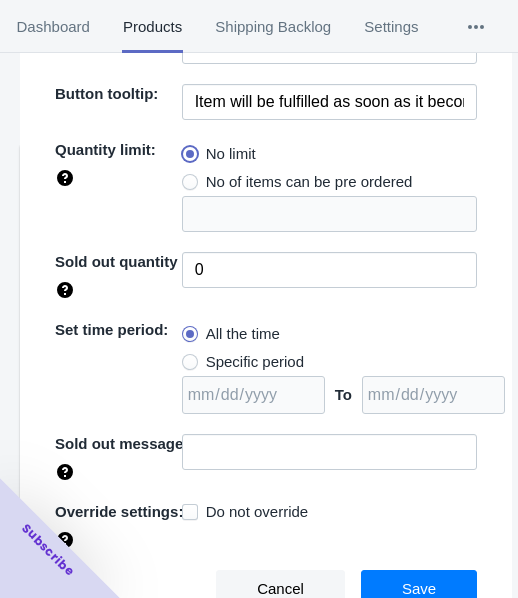 scroll, scrollTop: 318, scrollLeft: 0, axis: vertical 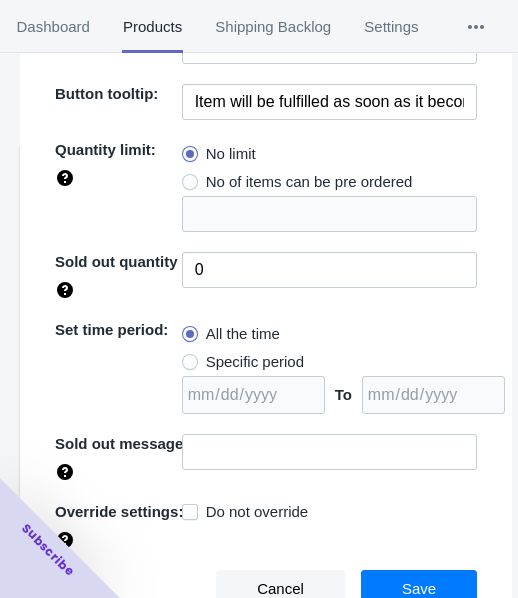 click on "Specific period" at bounding box center (255, 362) 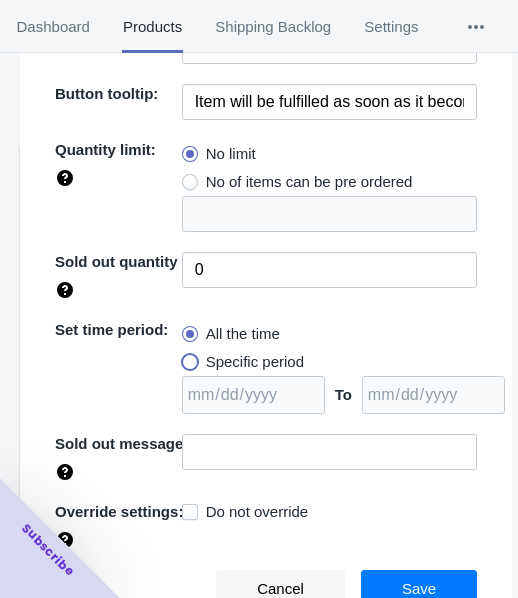 radio on "true" 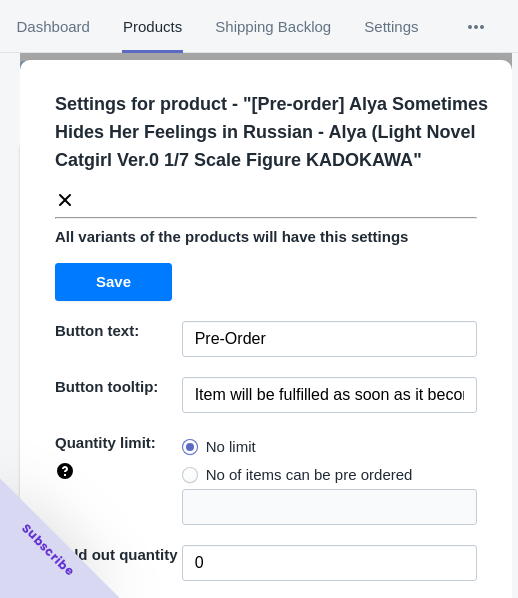 scroll, scrollTop: 318, scrollLeft: 0, axis: vertical 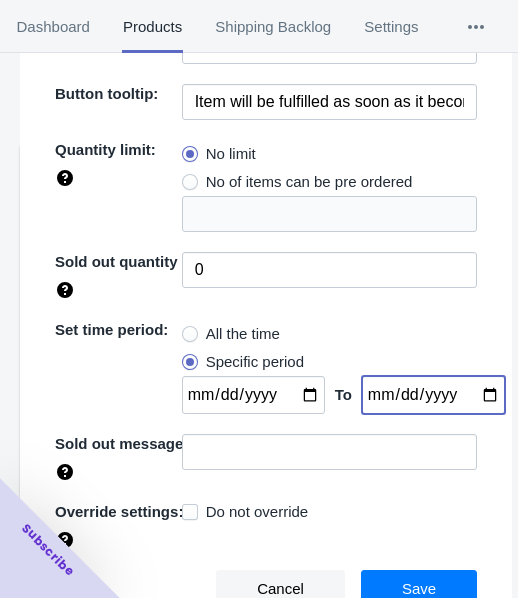 click at bounding box center [433, 395] 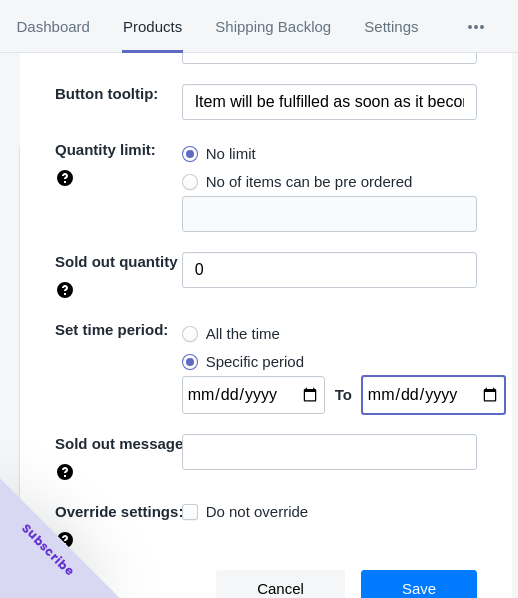 type on "[DATE]" 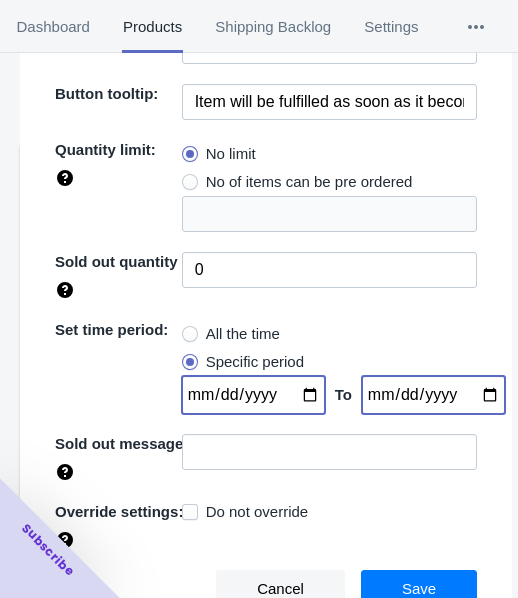 click at bounding box center [253, 395] 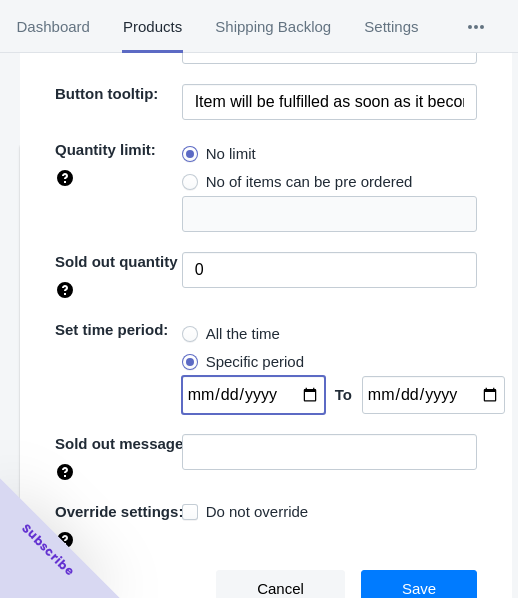 type on "[DATE]" 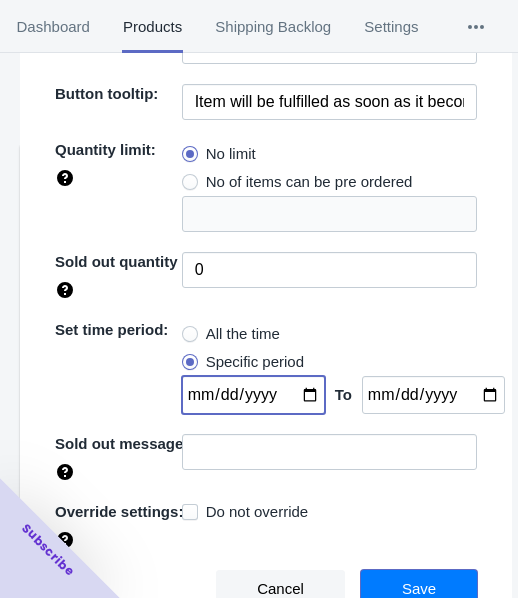 drag, startPoint x: 397, startPoint y: 575, endPoint x: 328, endPoint y: 451, distance: 141.90489 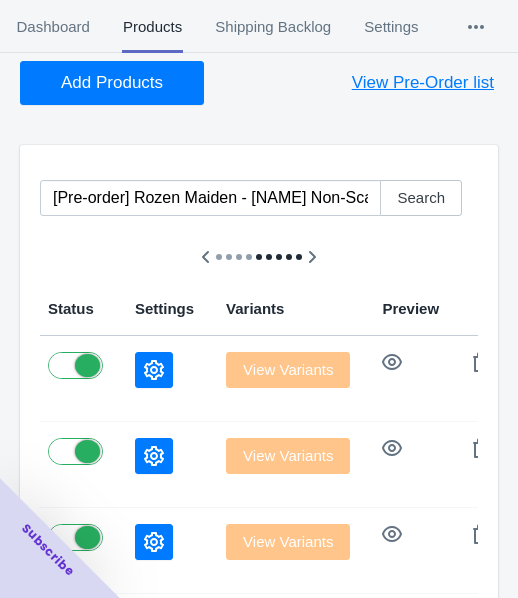 click on "Add Products" at bounding box center (112, 83) 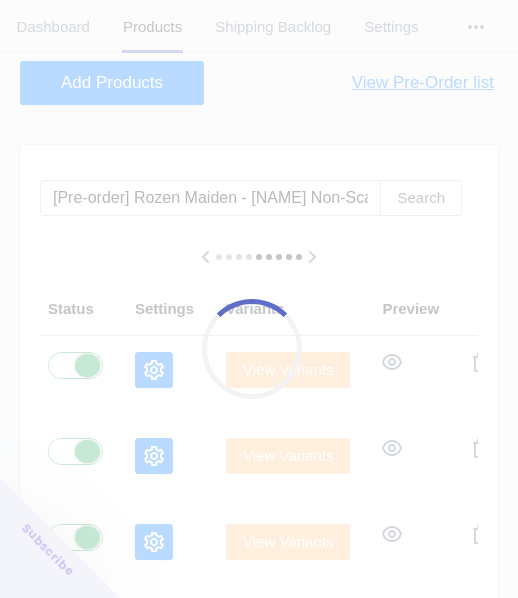 scroll, scrollTop: 0, scrollLeft: 1150, axis: horizontal 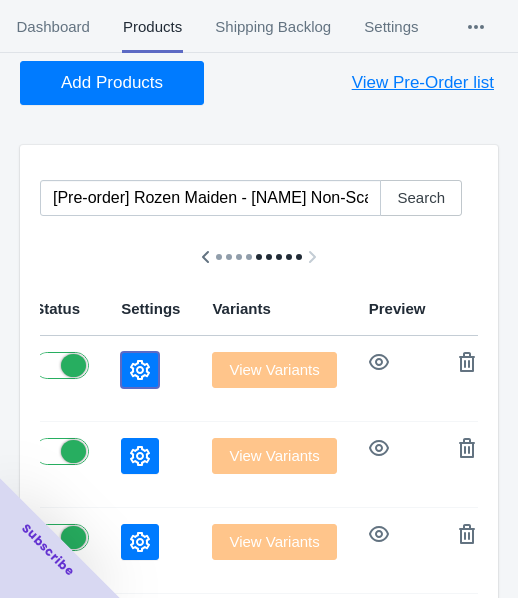 click at bounding box center (140, 370) 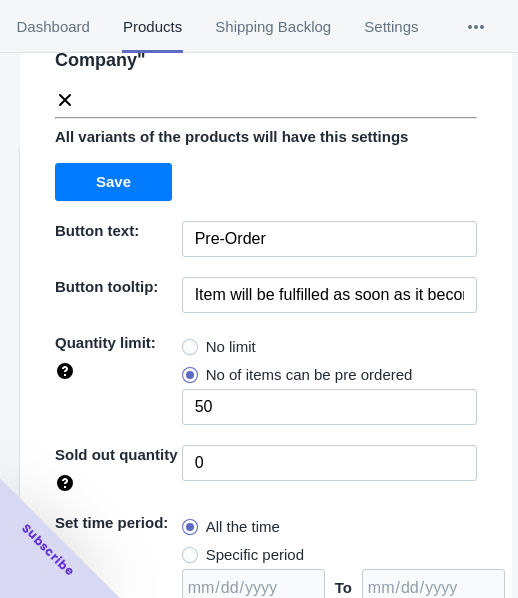 drag, startPoint x: 241, startPoint y: 341, endPoint x: 261, endPoint y: 433, distance: 94.14882 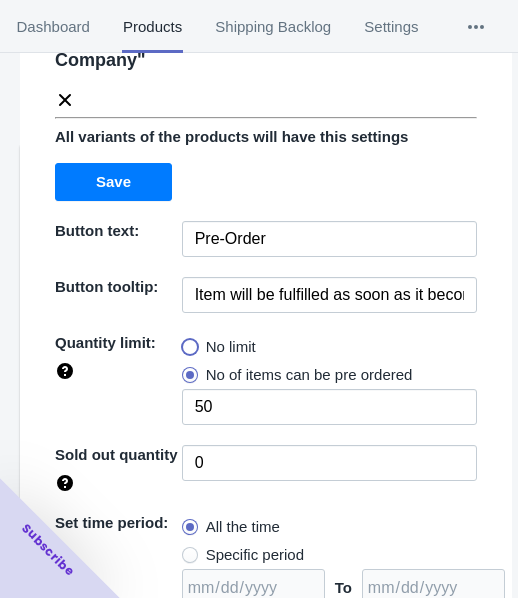 radio on "true" 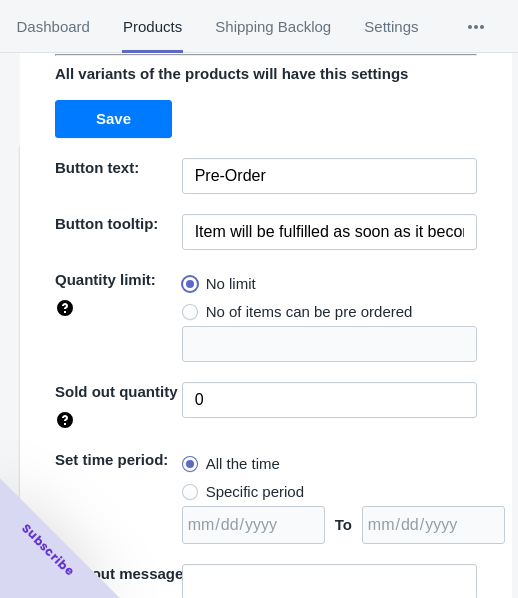scroll, scrollTop: 290, scrollLeft: 0, axis: vertical 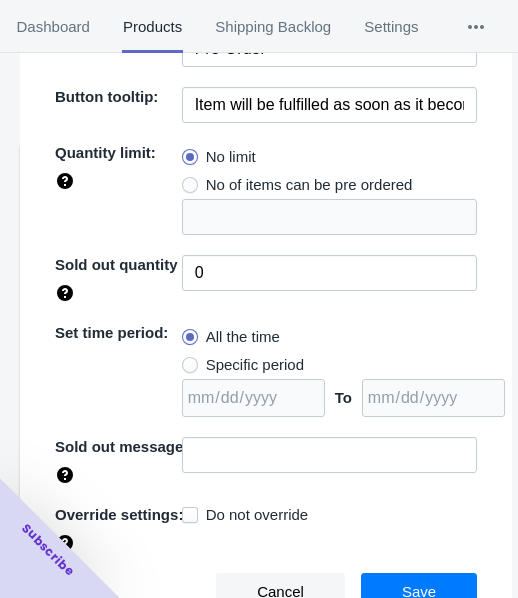 drag, startPoint x: 267, startPoint y: 362, endPoint x: 400, endPoint y: 396, distance: 137.2771 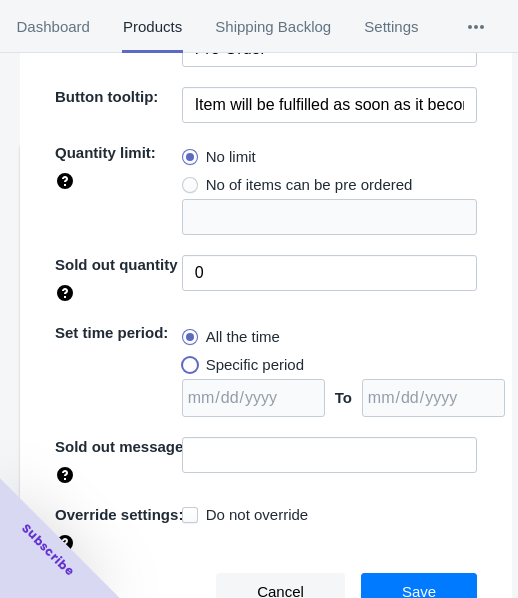 click on "Specific period" at bounding box center [187, 360] 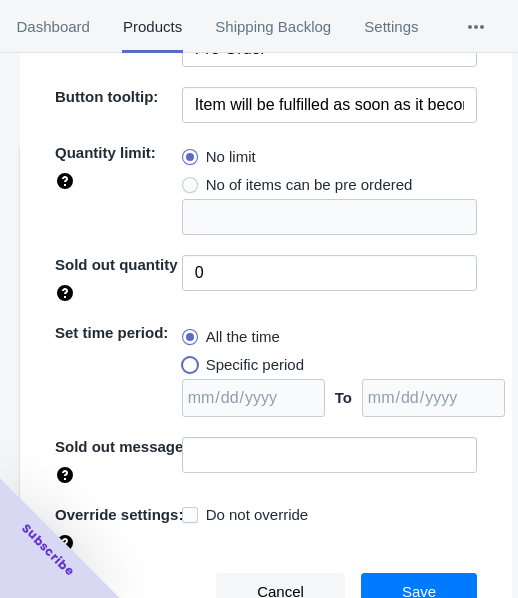 radio on "true" 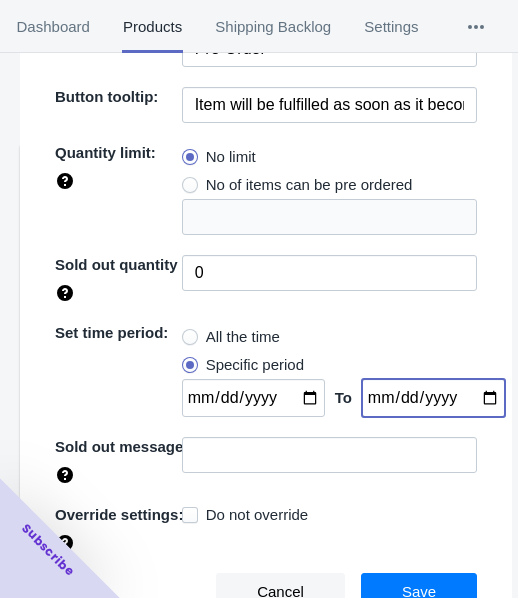 click at bounding box center [433, 398] 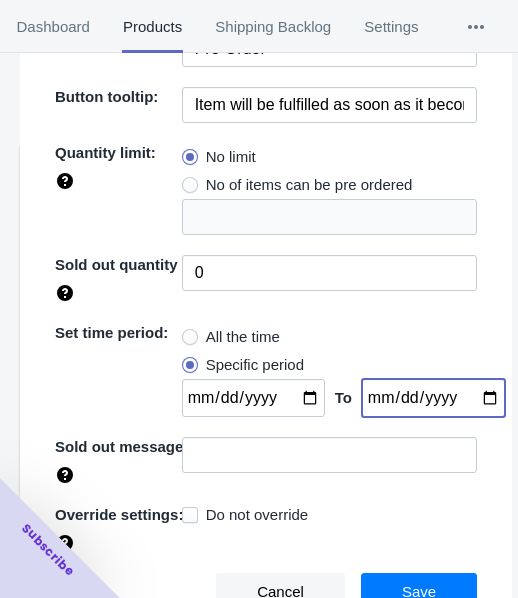 type on "[DATE]" 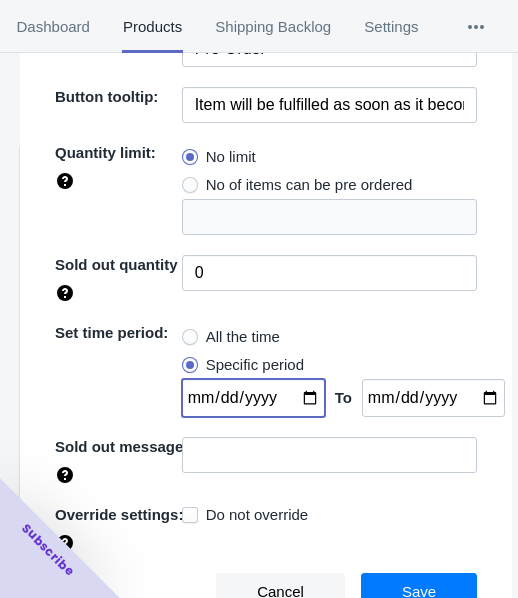 click at bounding box center (253, 398) 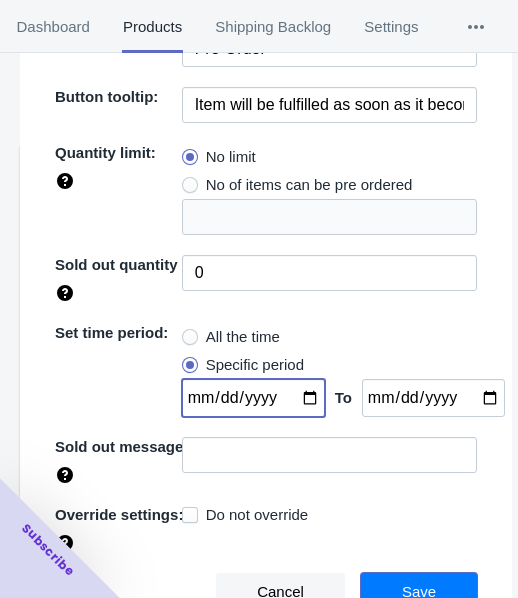 click on "Save" at bounding box center [419, 592] 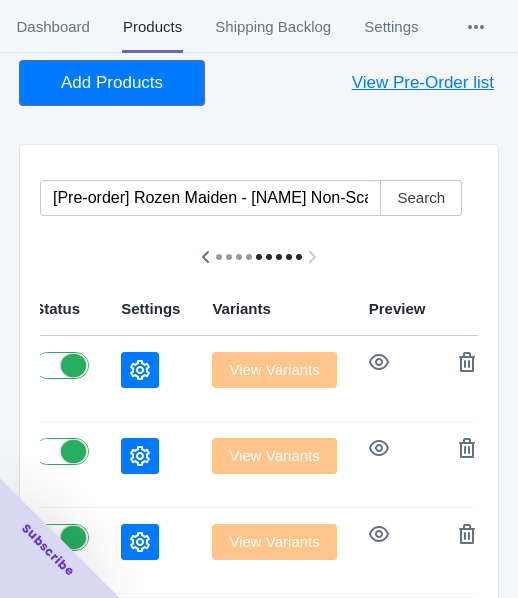click on "Add Products" at bounding box center (112, 83) 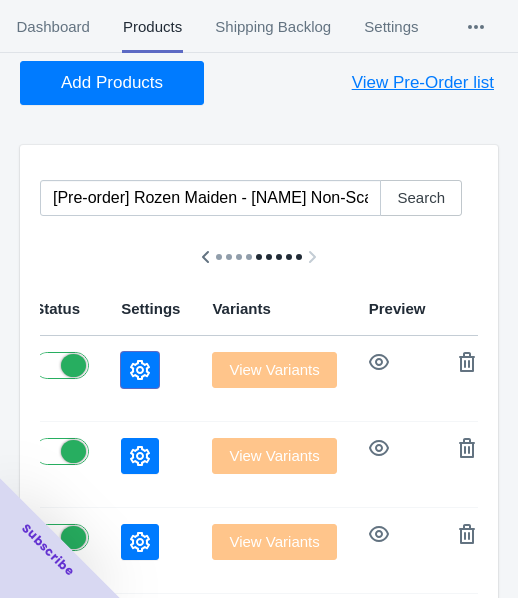 click at bounding box center [140, 370] 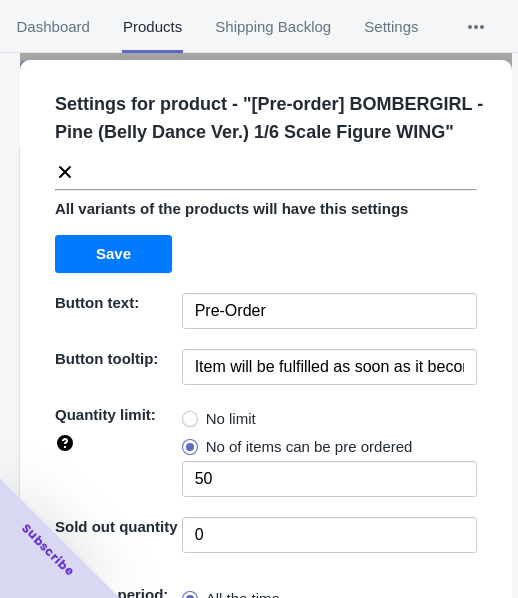 drag, startPoint x: 236, startPoint y: 426, endPoint x: 237, endPoint y: 412, distance: 14.035668 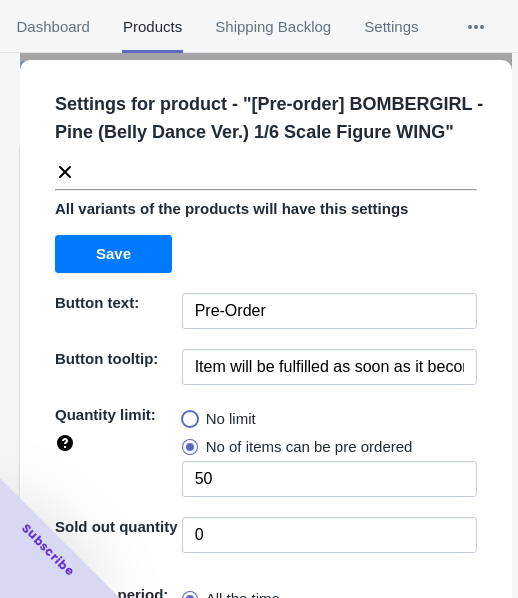 radio on "true" 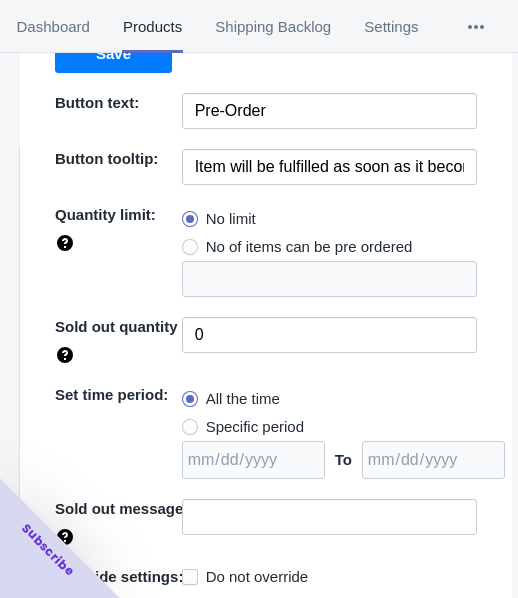 drag, startPoint x: 254, startPoint y: 433, endPoint x: 364, endPoint y: 387, distance: 119.230865 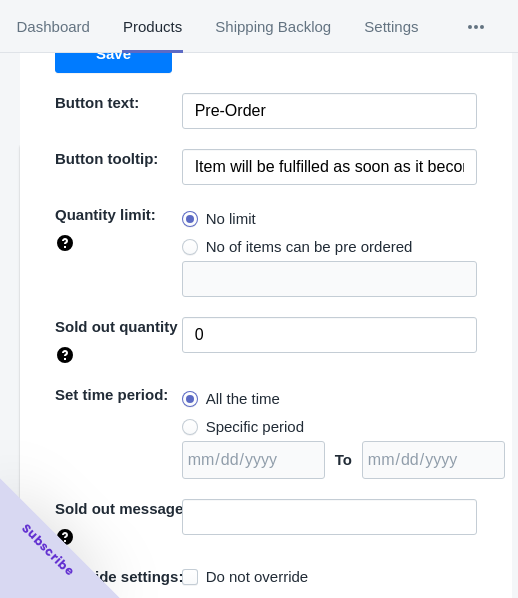 click on "Specific period" at bounding box center (255, 427) 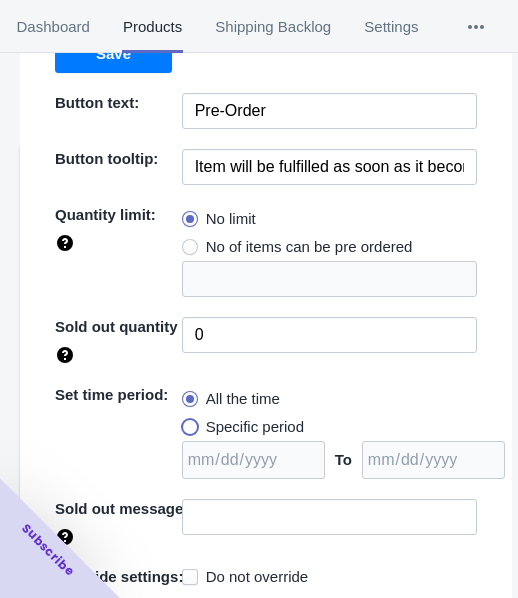 radio on "true" 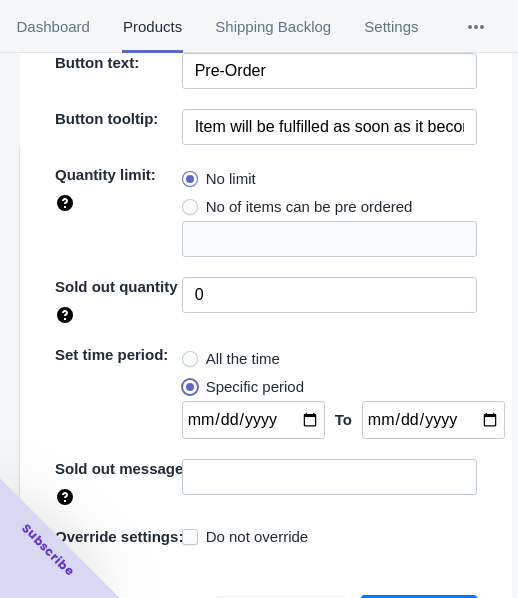 scroll, scrollTop: 262, scrollLeft: 0, axis: vertical 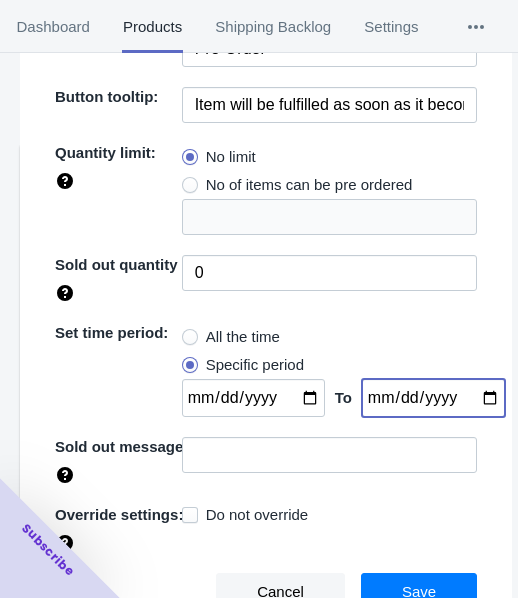 click at bounding box center [433, 398] 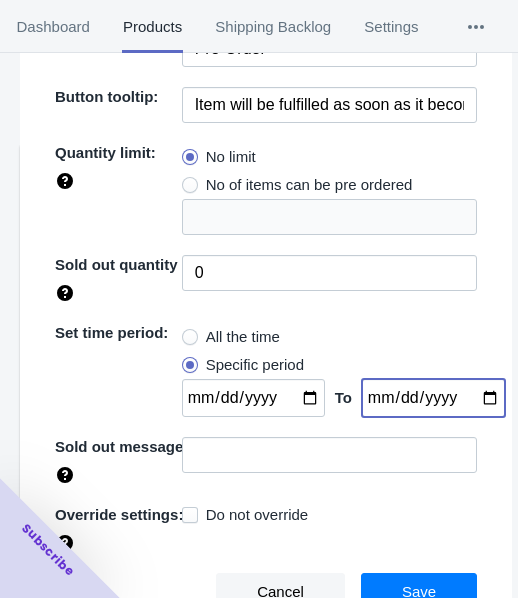 type on "[DATE]" 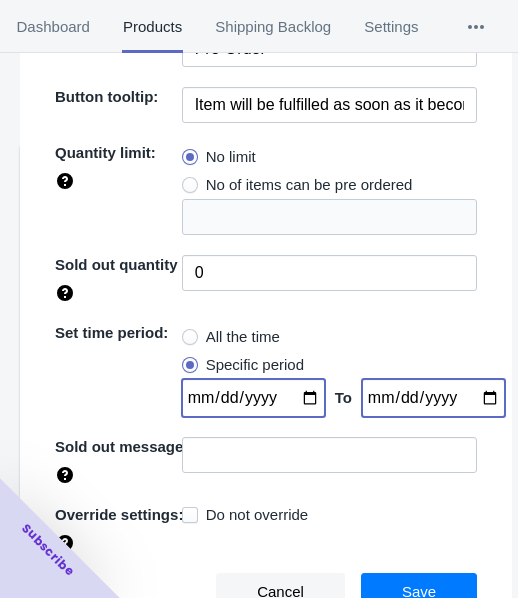 click at bounding box center (253, 398) 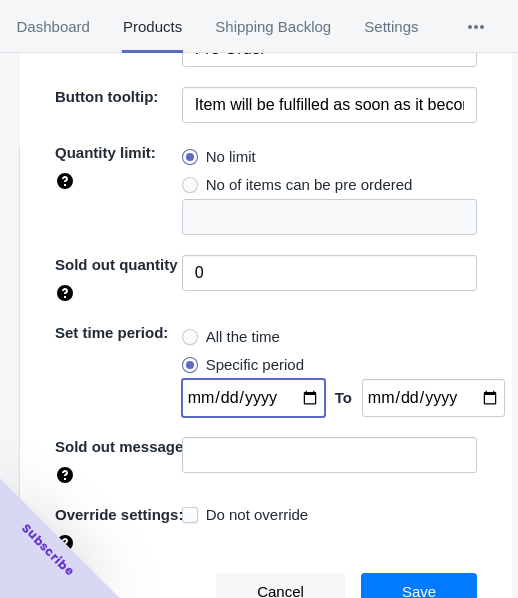 type on "[DATE]" 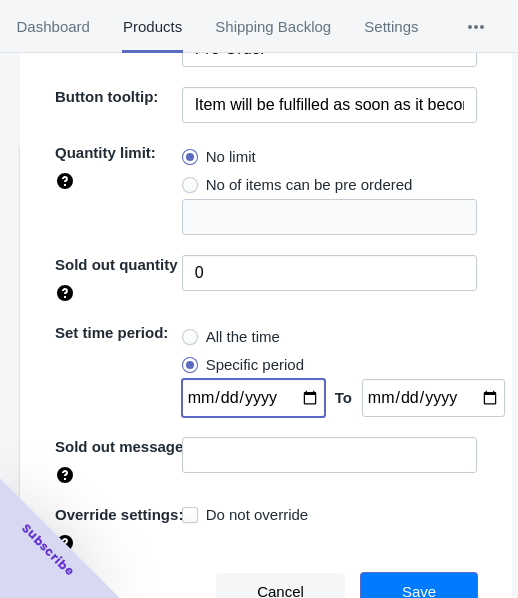 click on "Save" at bounding box center (419, 592) 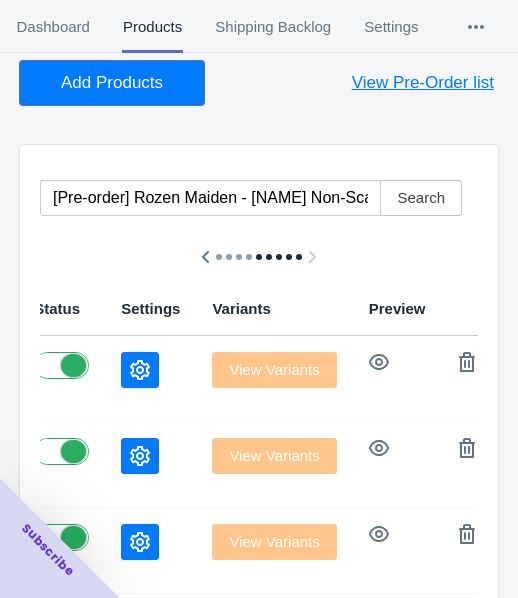 click on "Add Products" at bounding box center (112, 83) 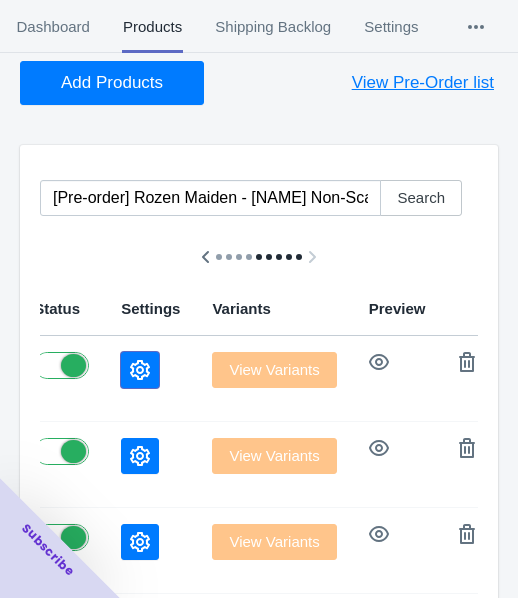 click at bounding box center (140, 370) 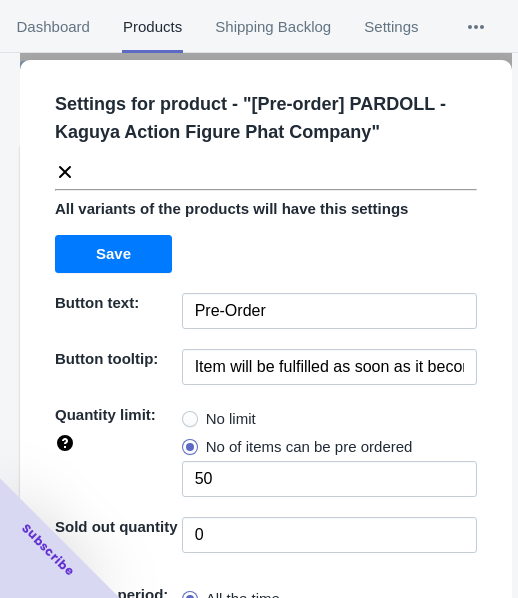 click on "No limit" at bounding box center [231, 419] 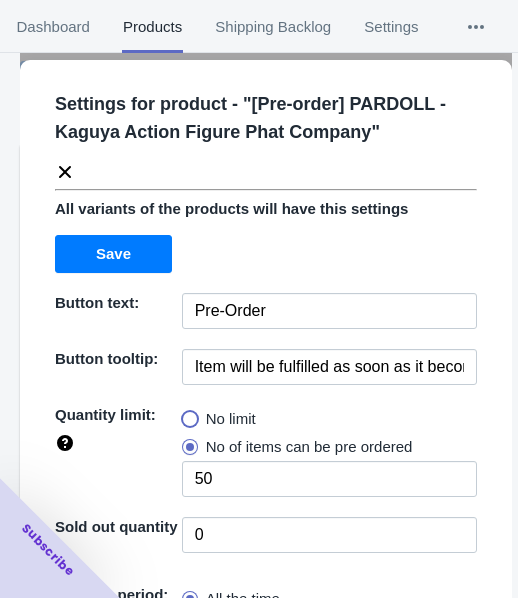 radio on "true" 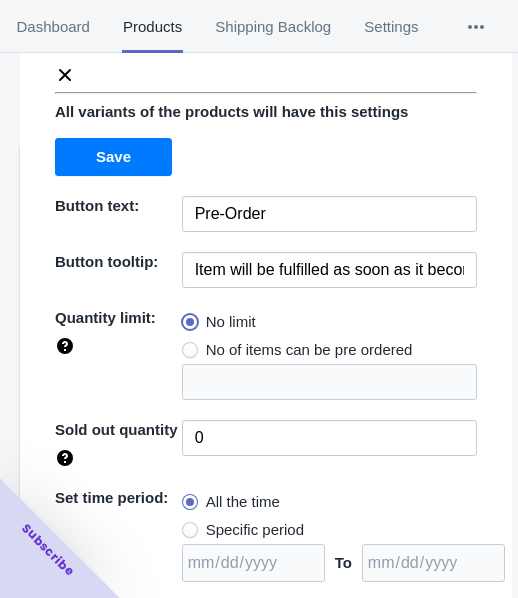 scroll, scrollTop: 262, scrollLeft: 0, axis: vertical 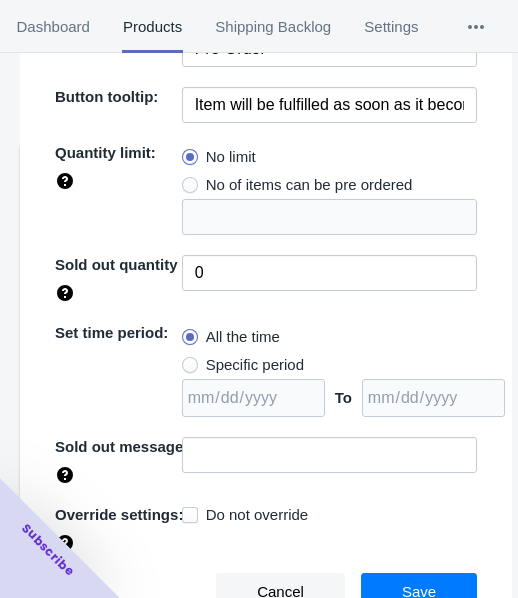 click on "Specific period" at bounding box center [255, 365] 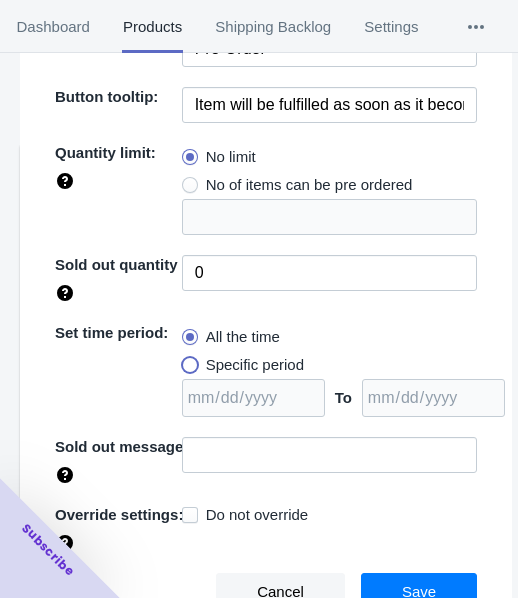radio on "true" 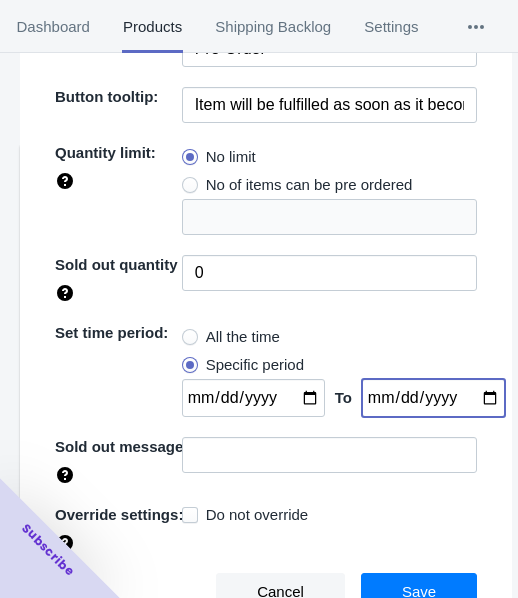 click at bounding box center [433, 398] 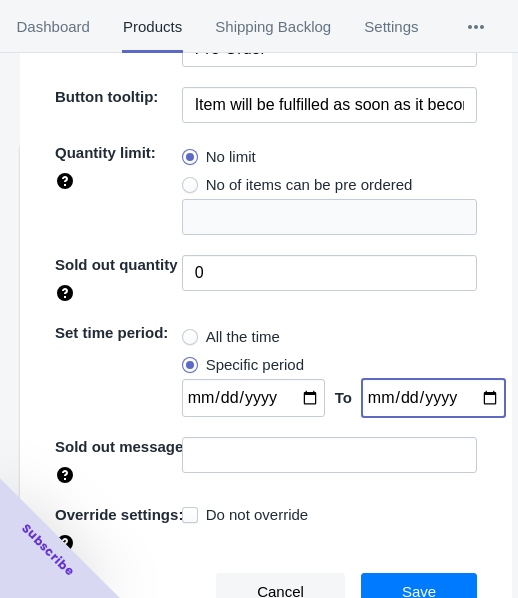 type on "2025-08-03" 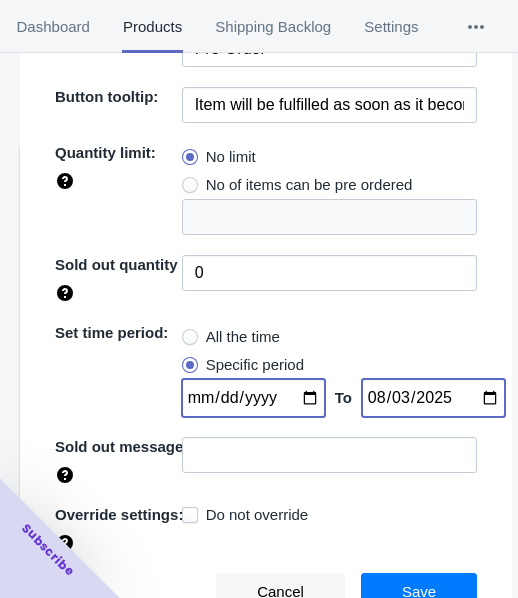 click at bounding box center (253, 398) 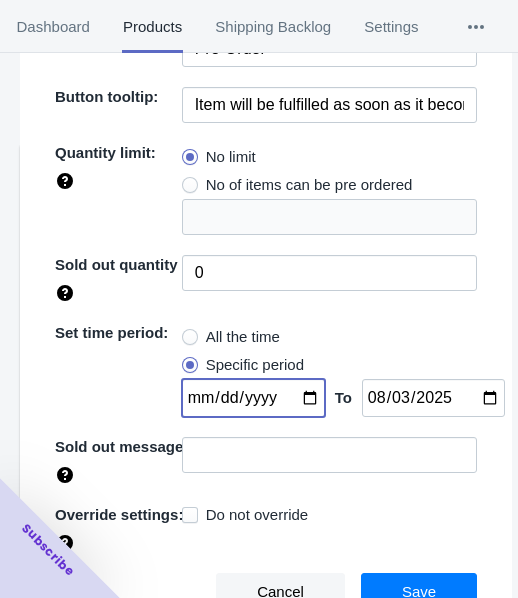 type on "[DATE]" 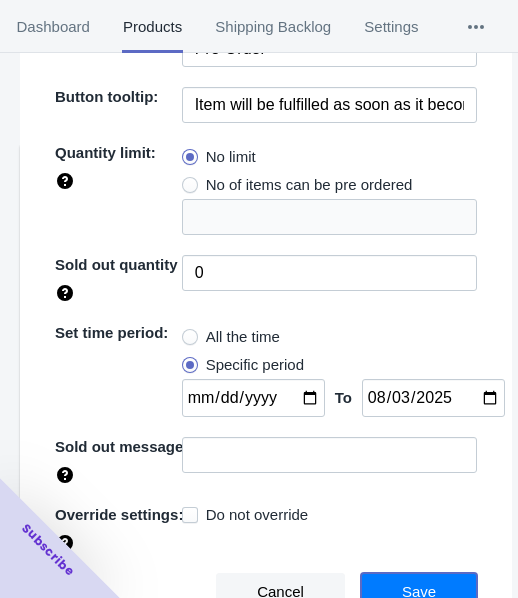 drag, startPoint x: 388, startPoint y: 580, endPoint x: 398, endPoint y: 576, distance: 10.770329 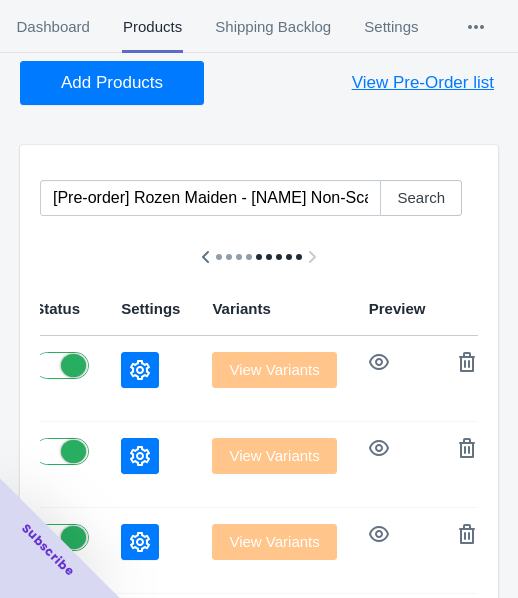 click on "Add Products" at bounding box center (112, 83) 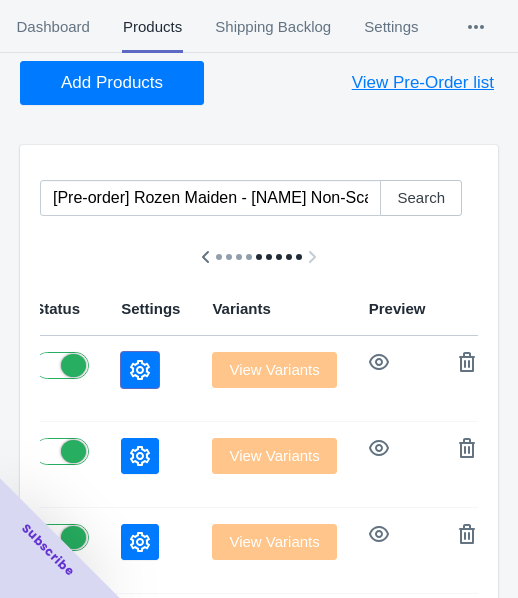 click at bounding box center [140, 370] 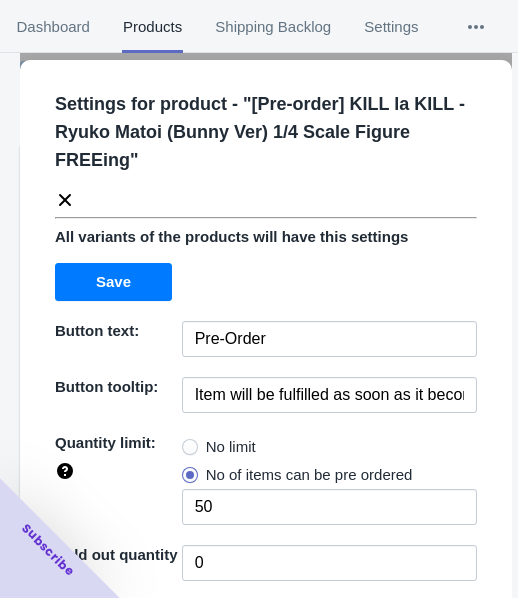 click on "No limit" at bounding box center [231, 447] 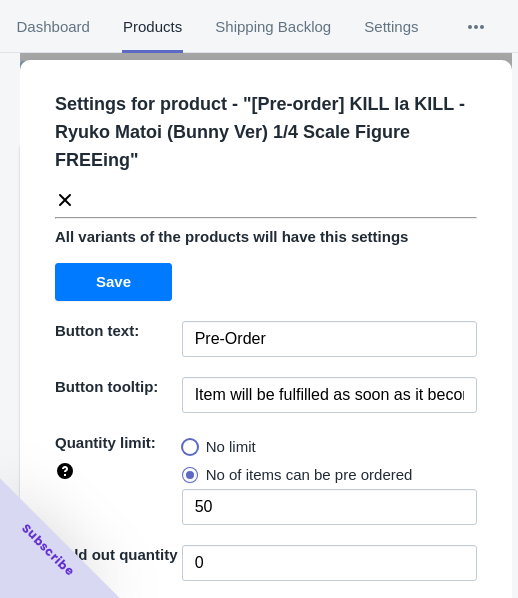 click on "No limit" at bounding box center [187, 442] 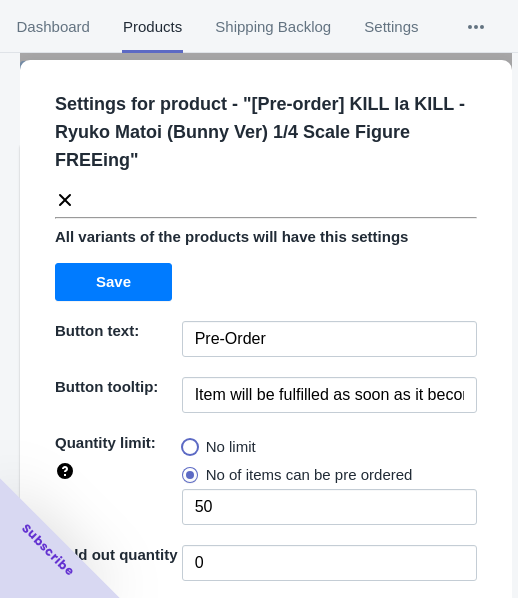 radio on "true" 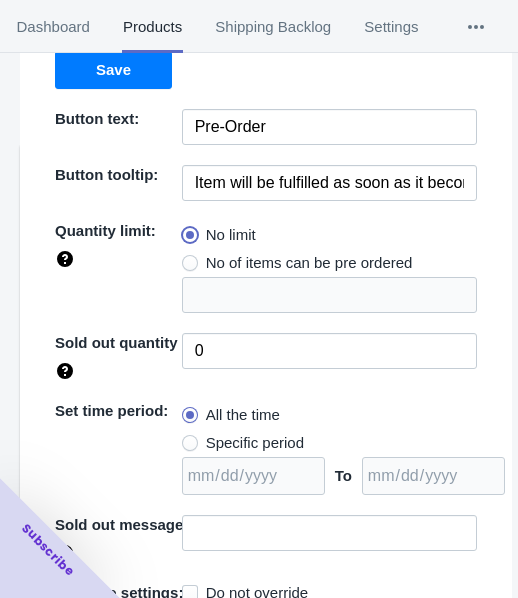 scroll, scrollTop: 290, scrollLeft: 0, axis: vertical 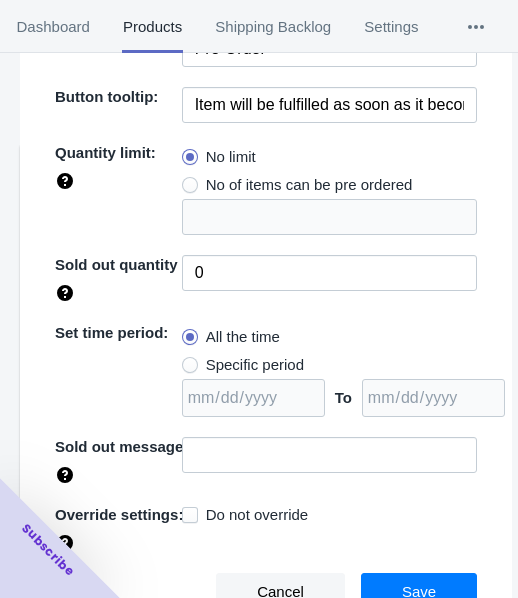 click on "Specific period" at bounding box center [243, 365] 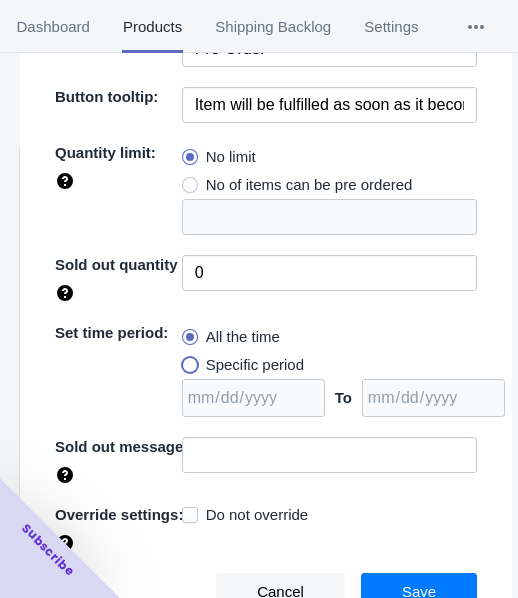 radio on "true" 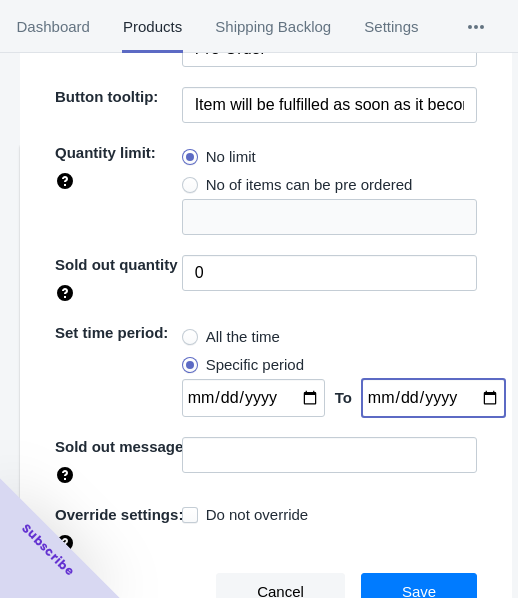 click at bounding box center [433, 398] 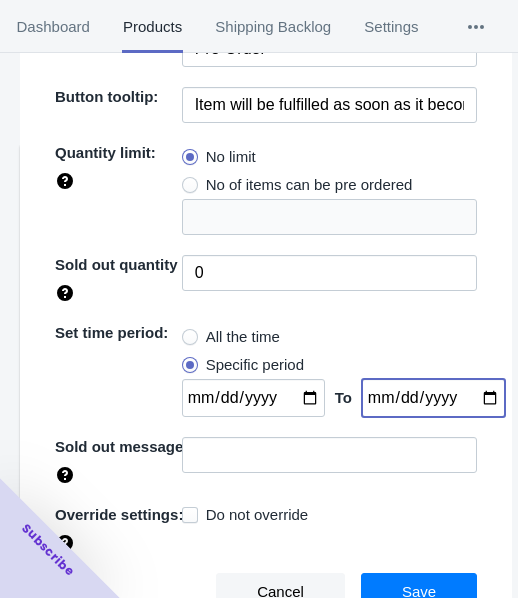 type on "[DATE]" 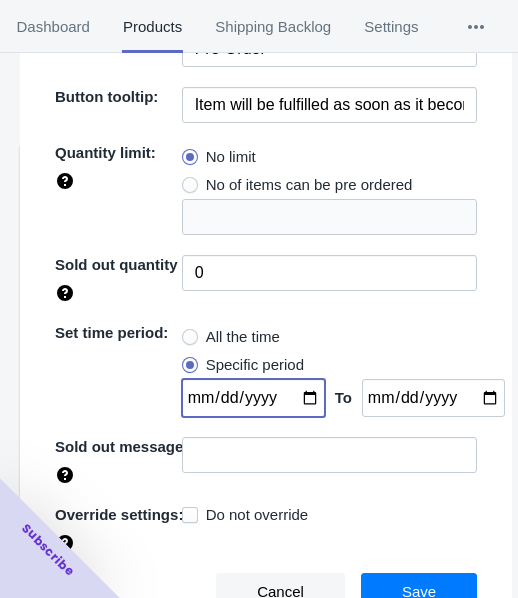 click at bounding box center (253, 398) 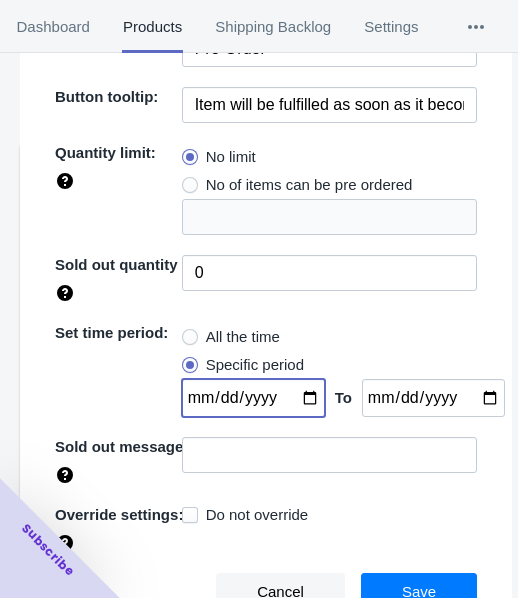 type on "[DATE]" 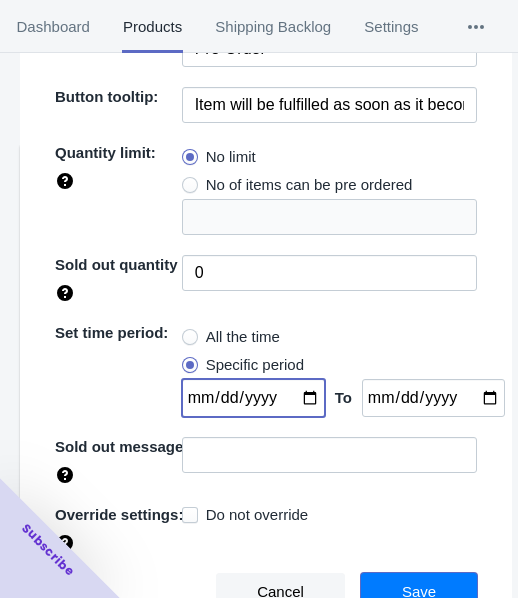 click on "Save" at bounding box center (419, 592) 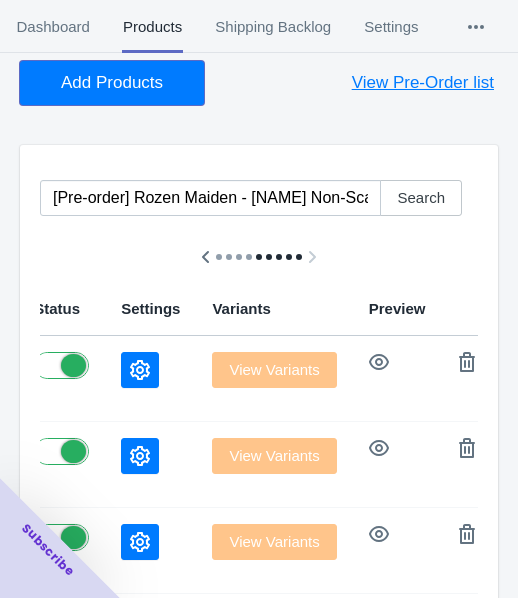 click on "Add Products" at bounding box center [112, 83] 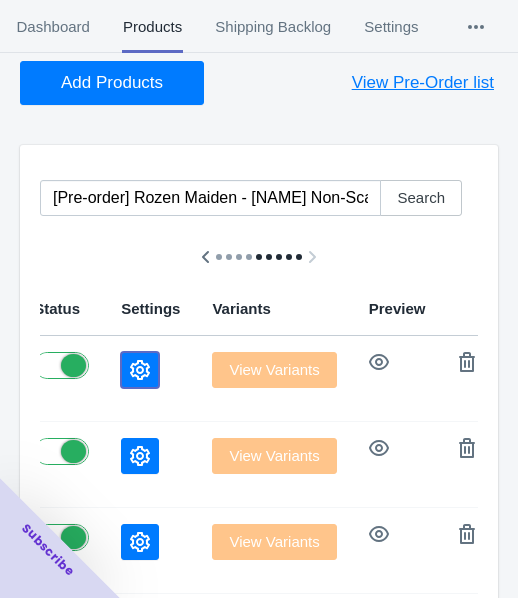 click at bounding box center (140, 370) 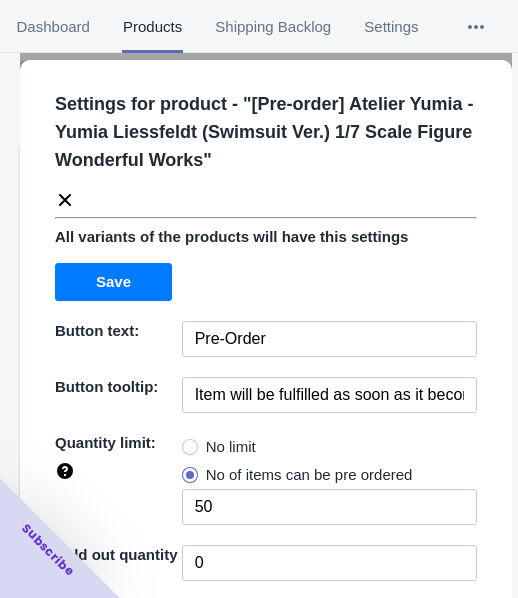 click on "No limit" at bounding box center (231, 447) 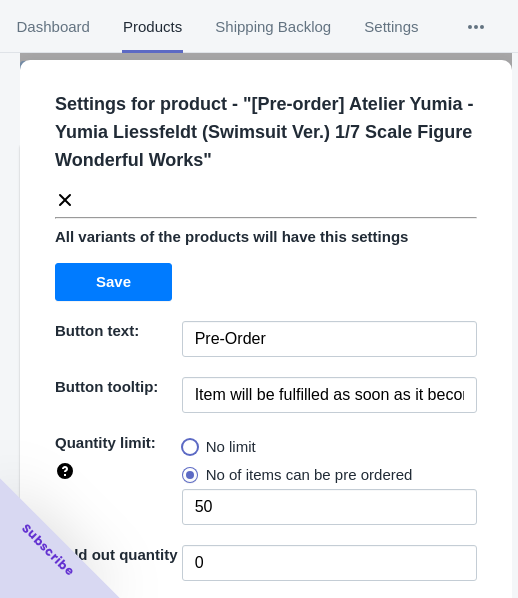 radio on "true" 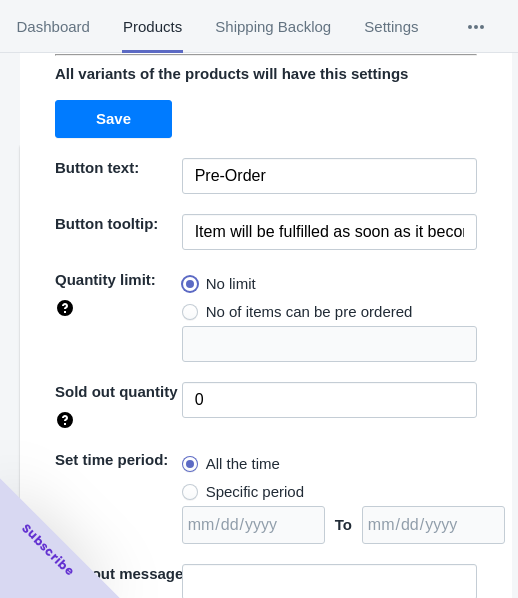 scroll, scrollTop: 290, scrollLeft: 0, axis: vertical 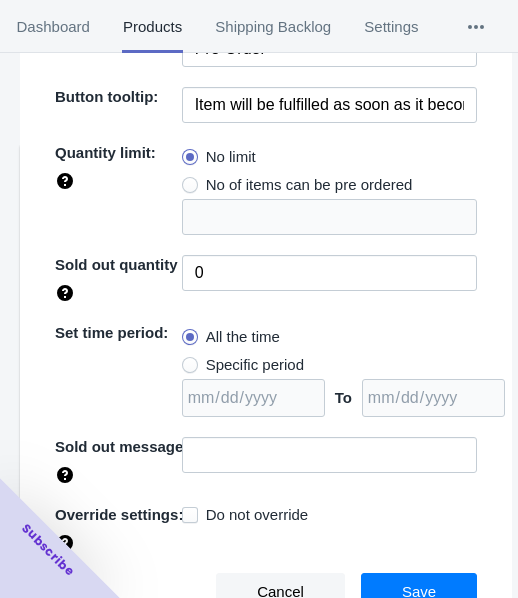 drag, startPoint x: 283, startPoint y: 361, endPoint x: 408, endPoint y: 387, distance: 127.67537 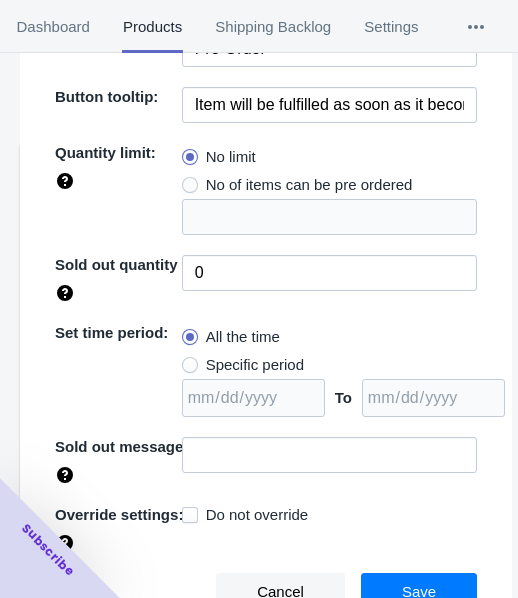 click on "Specific period" at bounding box center (255, 365) 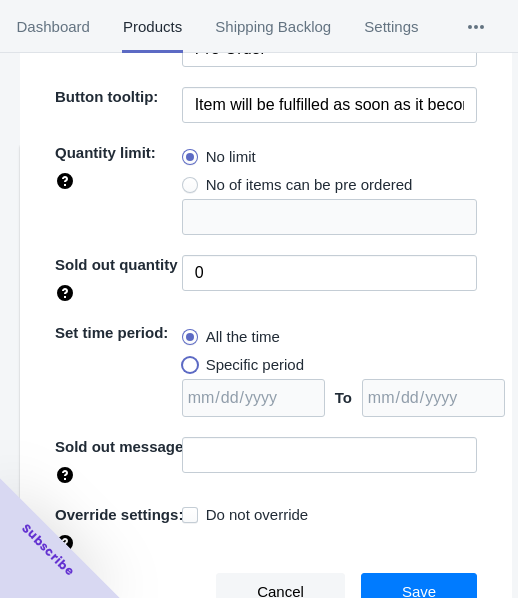 radio on "true" 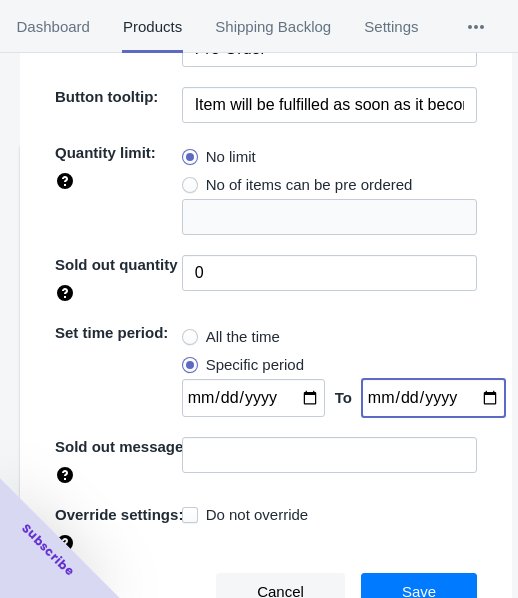 click at bounding box center [433, 398] 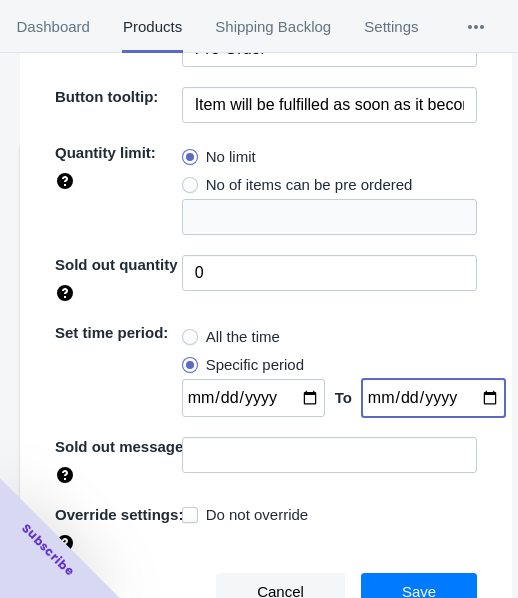 type on "[DATE]" 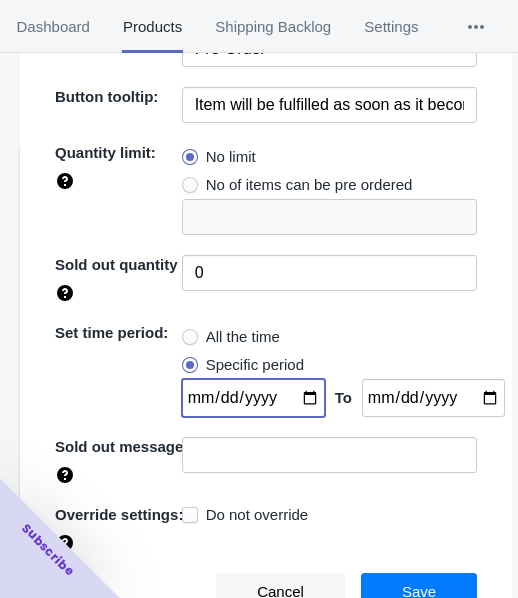 click at bounding box center (253, 398) 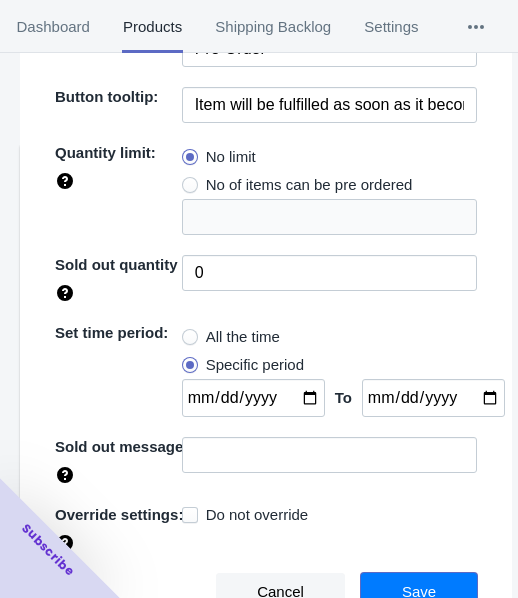 drag, startPoint x: 396, startPoint y: 580, endPoint x: 410, endPoint y: 575, distance: 14.866069 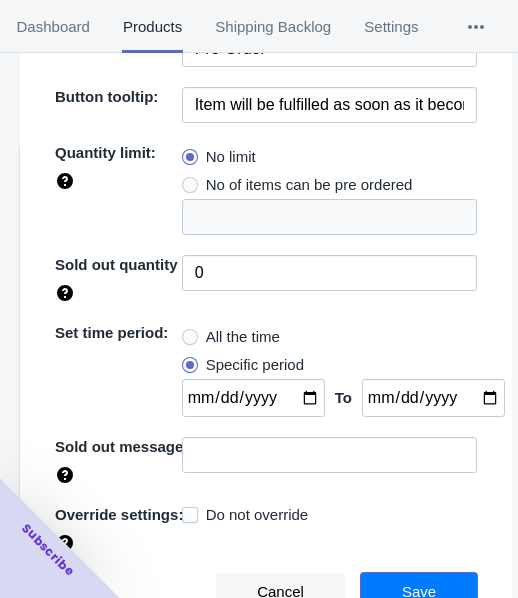 click on "Save" at bounding box center [419, 592] 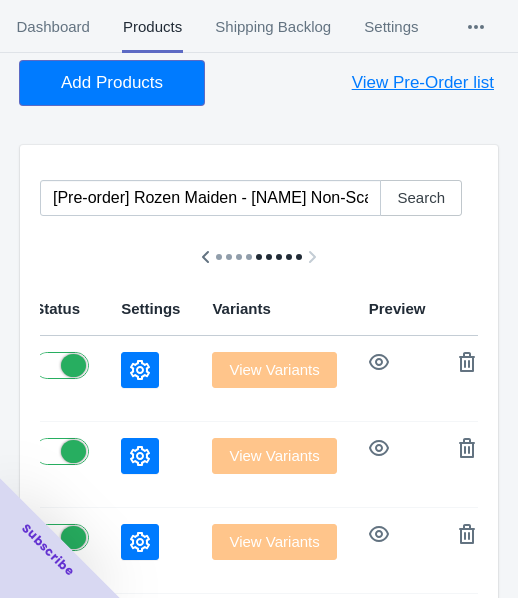 click on "Add Products" at bounding box center [112, 83] 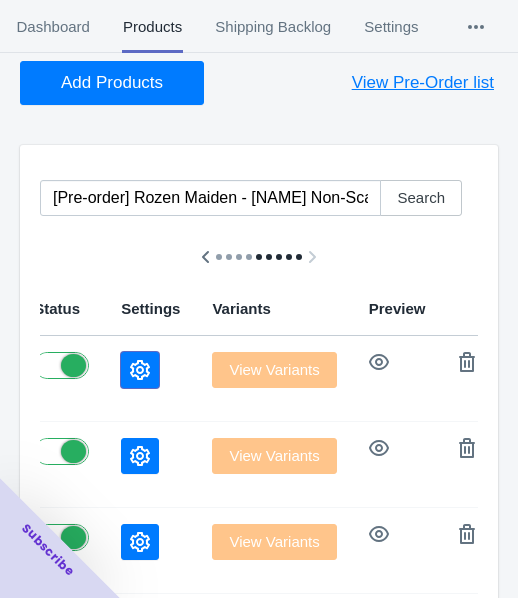 click at bounding box center (140, 370) 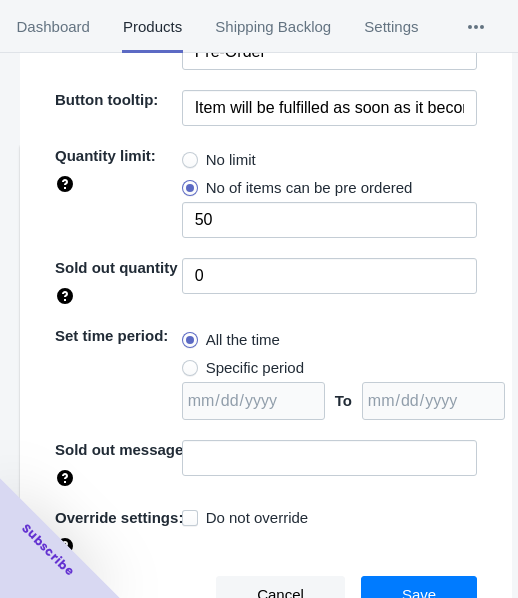 scroll, scrollTop: 290, scrollLeft: 0, axis: vertical 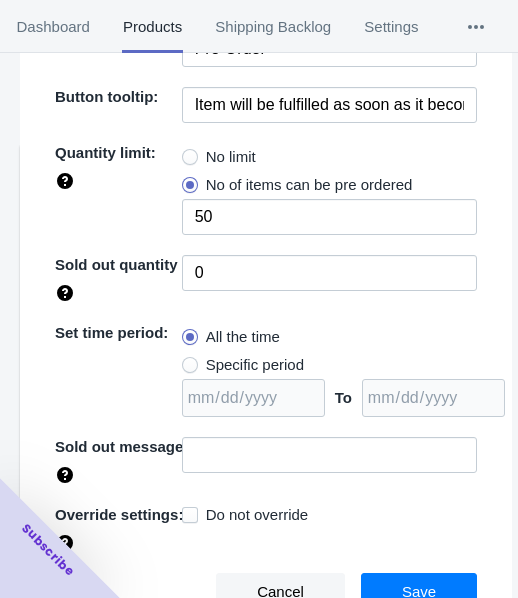 drag, startPoint x: 229, startPoint y: 153, endPoint x: 291, endPoint y: 315, distance: 173.45892 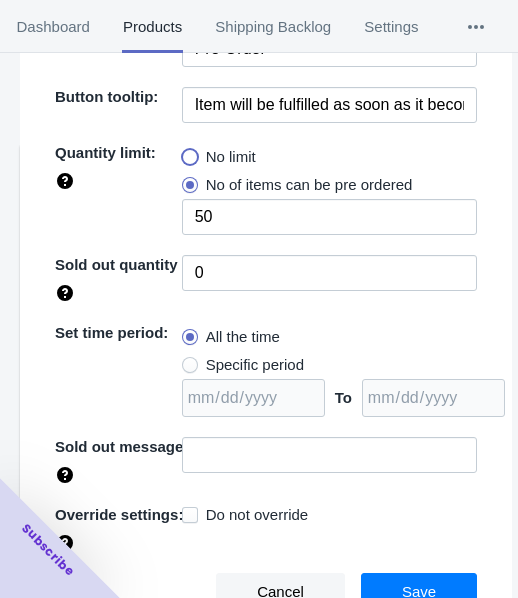 radio on "true" 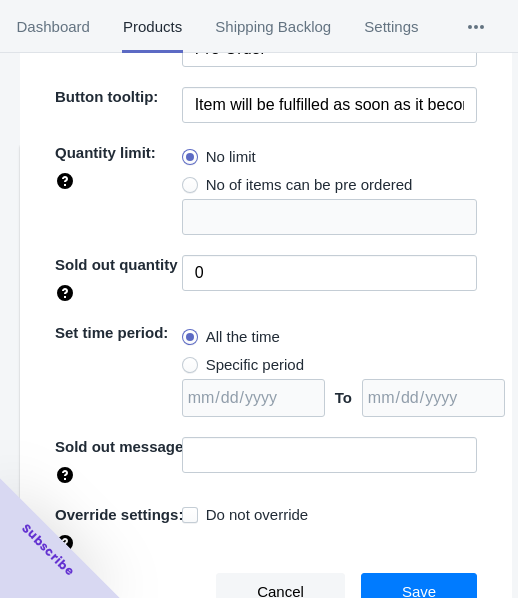click on "Specific period" at bounding box center (255, 365) 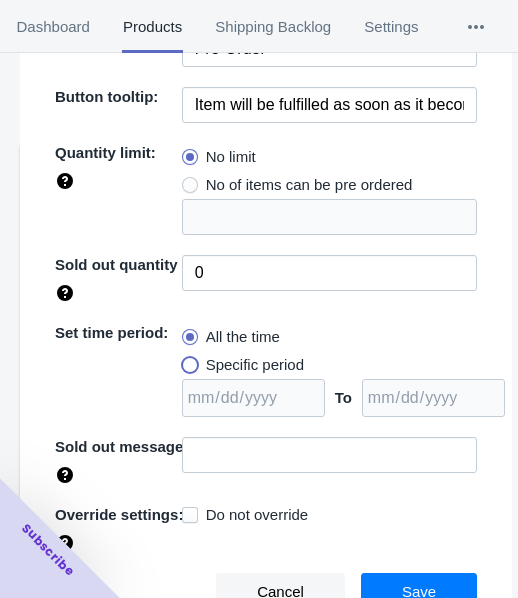 click on "Specific period" at bounding box center (187, 360) 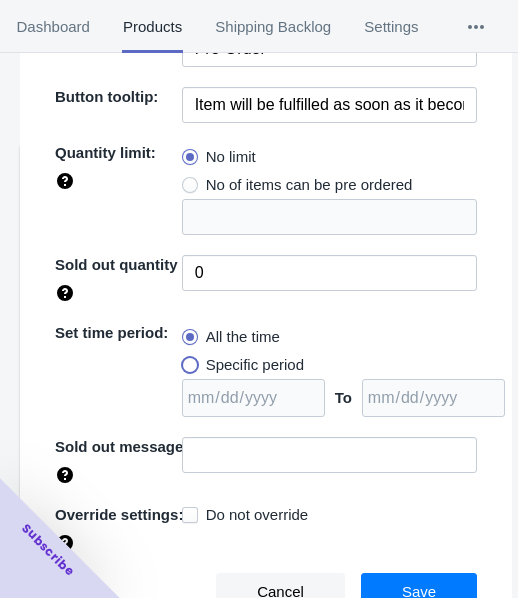 radio on "true" 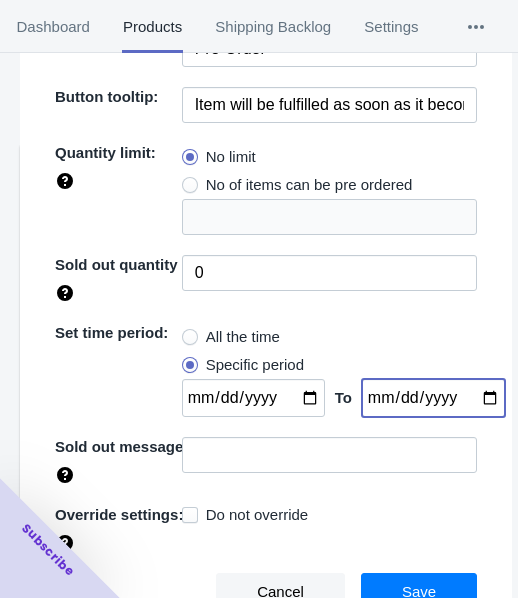 click at bounding box center [433, 398] 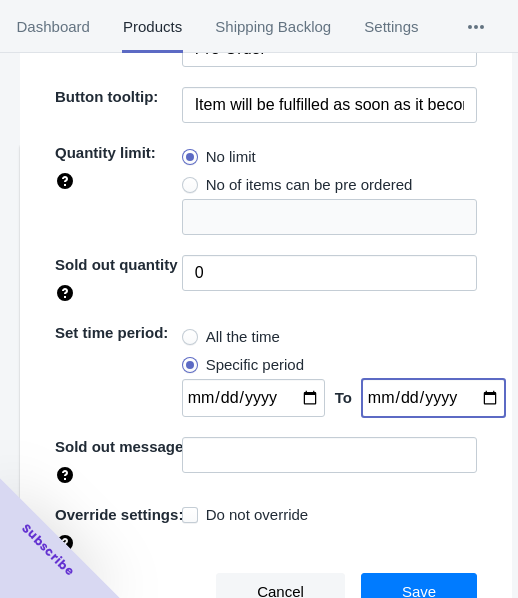 type on "[DATE]" 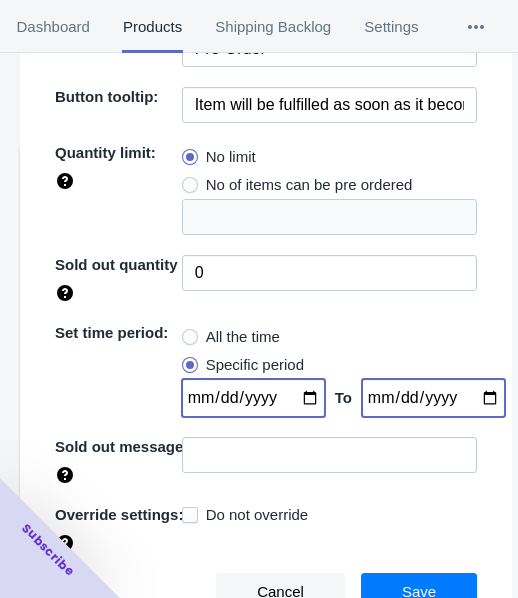click at bounding box center [253, 398] 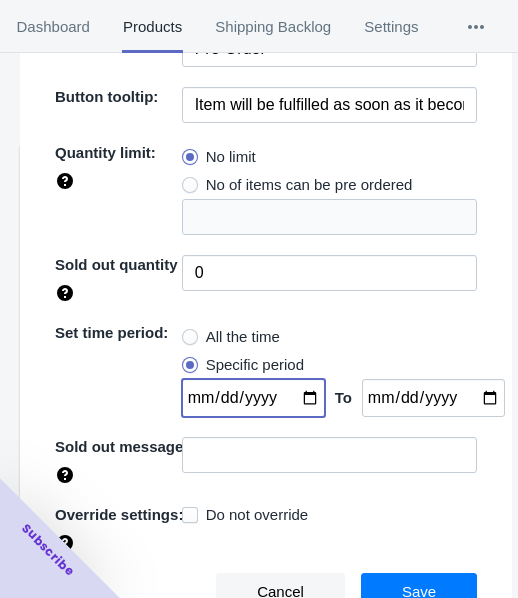 type on "[DATE]" 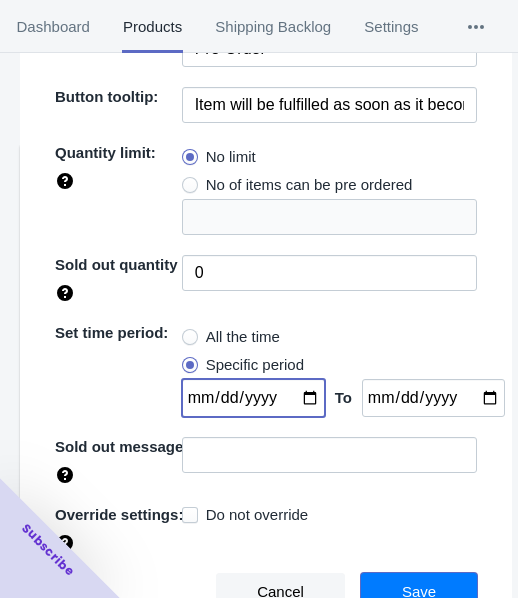 click on "Save" at bounding box center (419, 592) 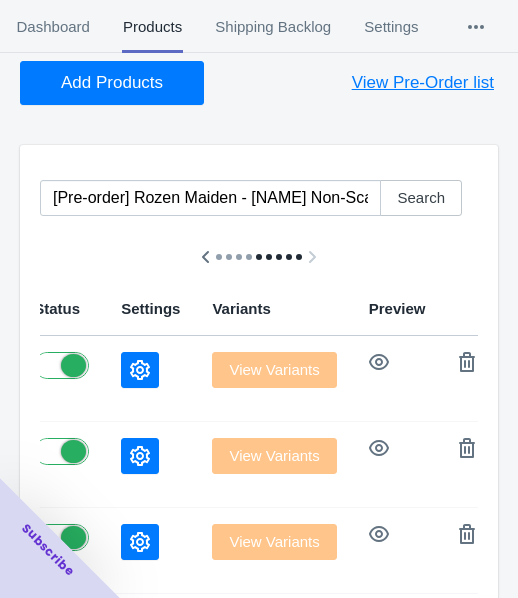 click on "Add Products" at bounding box center (112, 83) 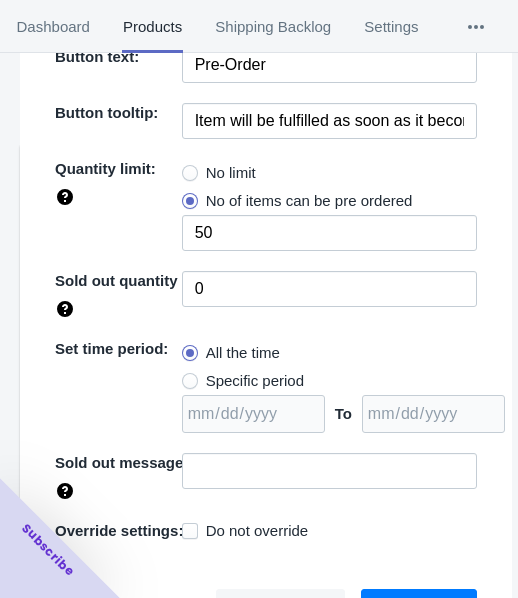 scroll, scrollTop: 290, scrollLeft: 0, axis: vertical 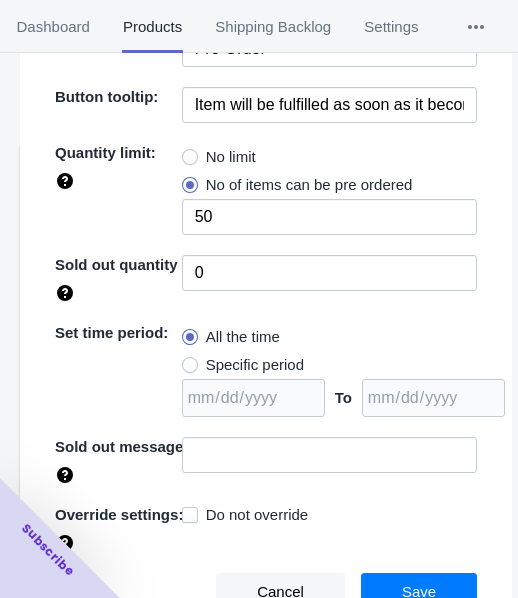 drag, startPoint x: 230, startPoint y: 150, endPoint x: 278, endPoint y: 351, distance: 206.65189 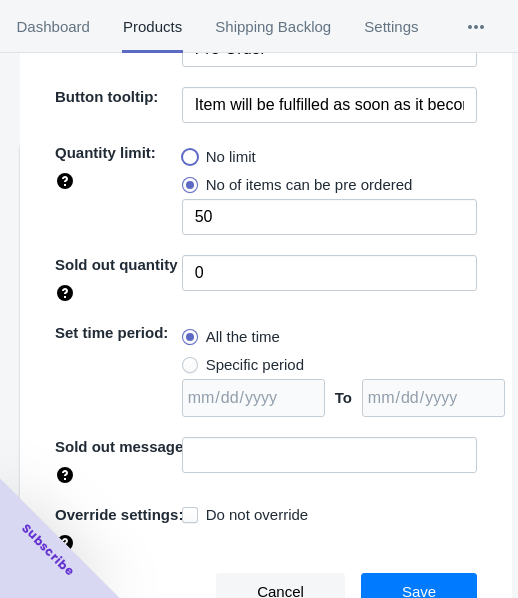 radio on "true" 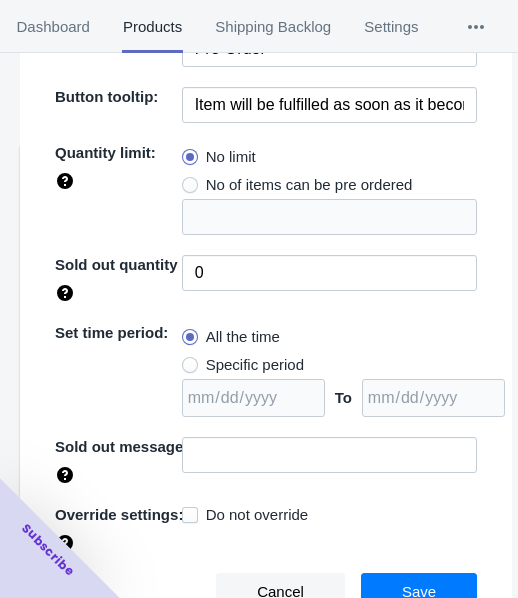 drag, startPoint x: 265, startPoint y: 363, endPoint x: 374, endPoint y: 383, distance: 110.81967 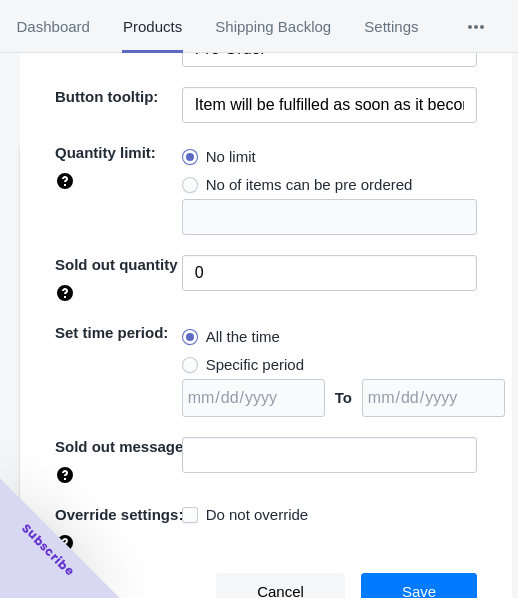 click on "Specific period" at bounding box center [255, 365] 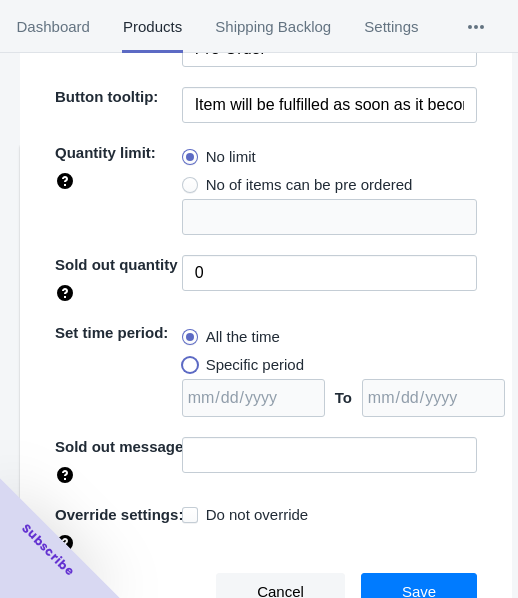 click on "Specific period" at bounding box center [187, 360] 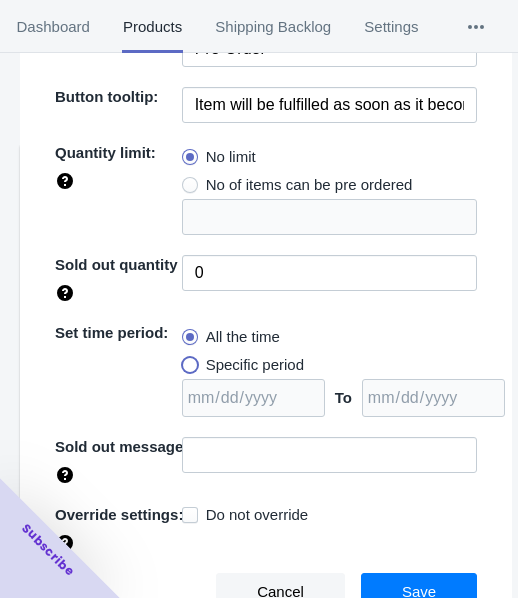 radio on "true" 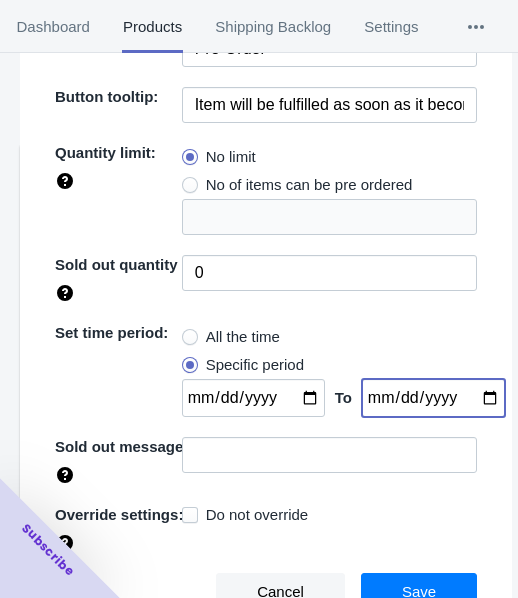 click at bounding box center [433, 398] 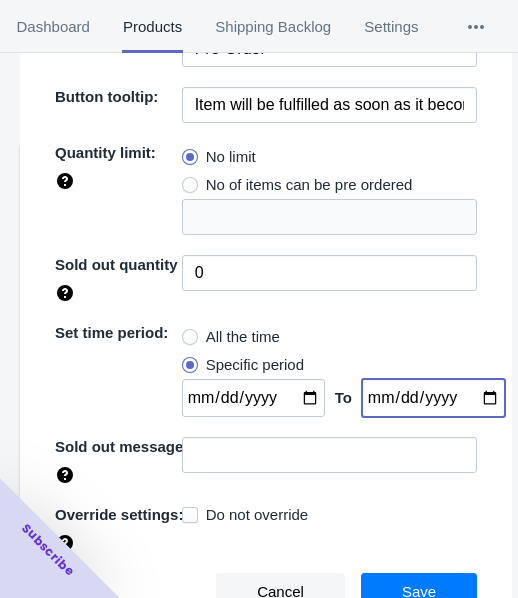 type on "[DATE]" 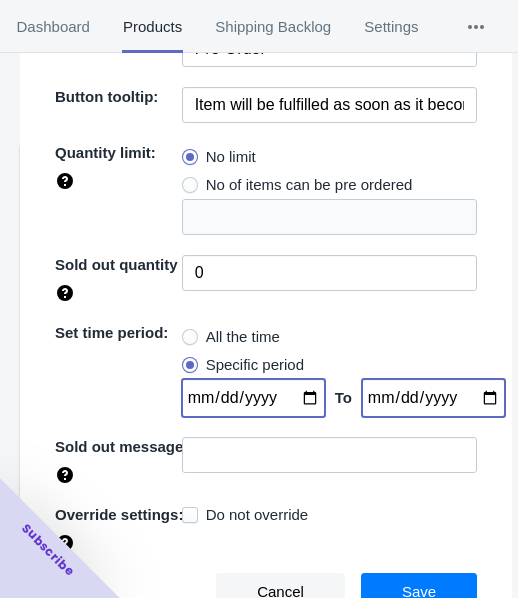 click at bounding box center (253, 398) 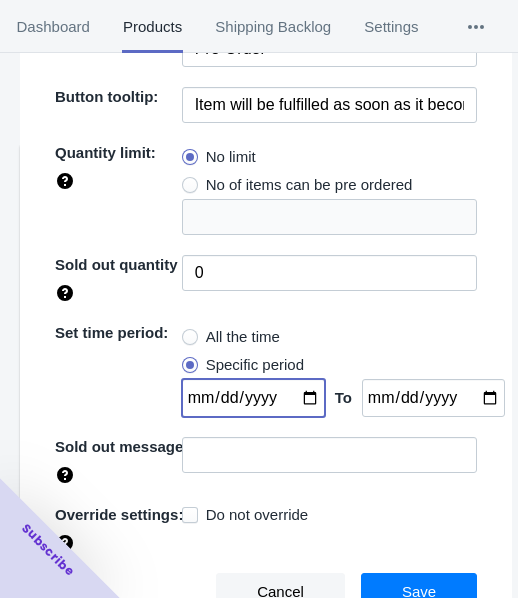 type on "[DATE]" 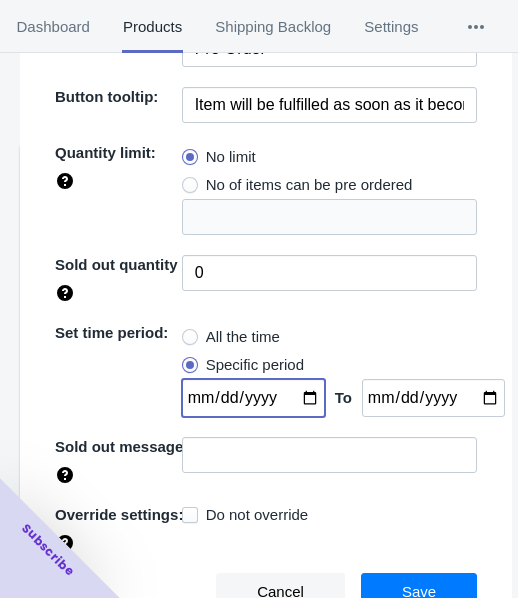 click on "Save" at bounding box center (419, 592) 